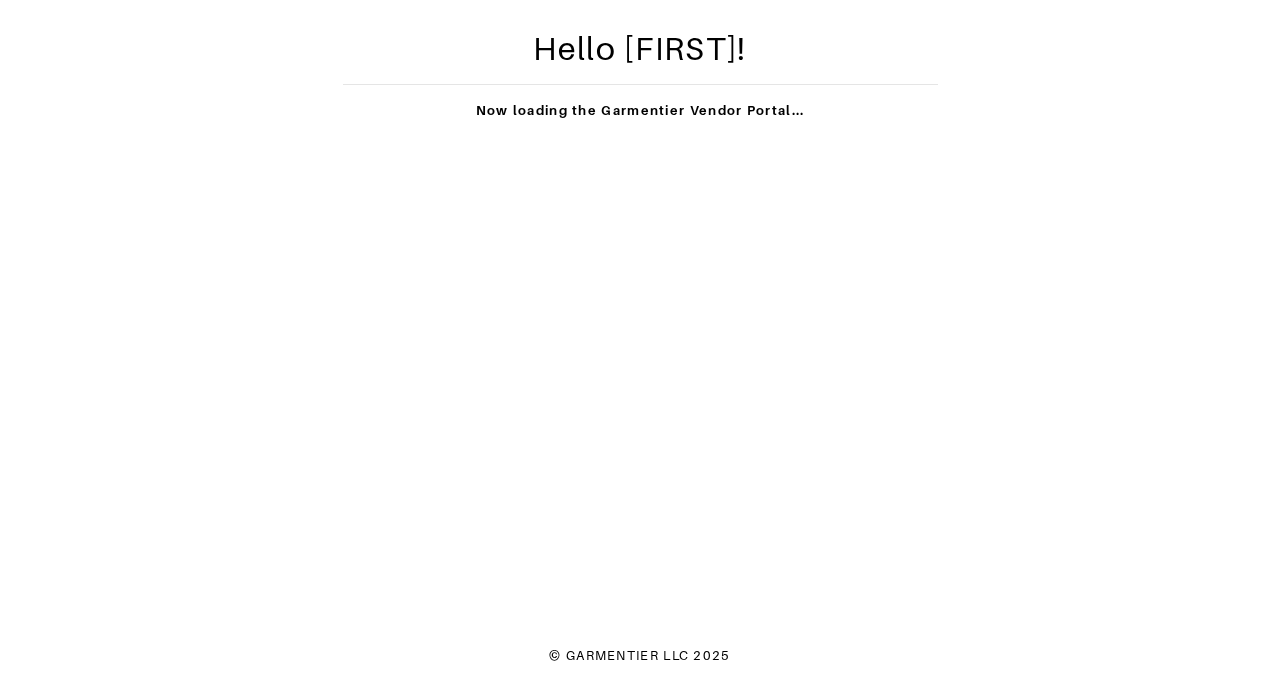 scroll, scrollTop: 0, scrollLeft: 0, axis: both 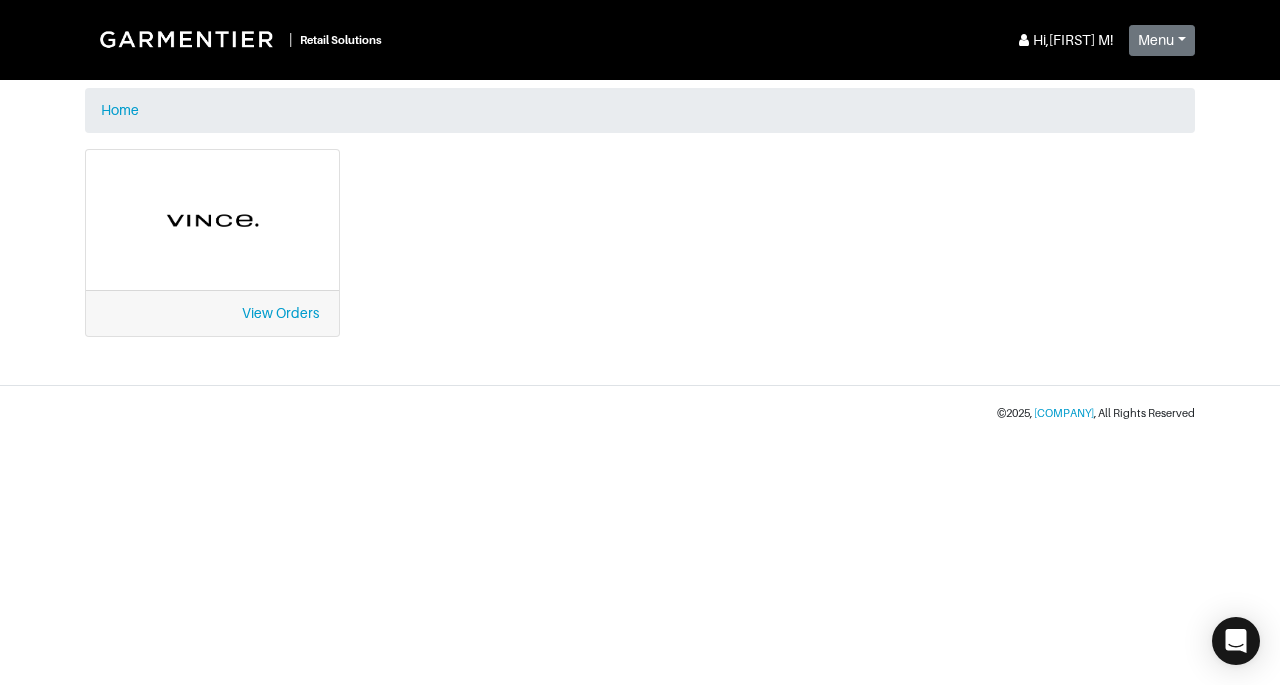 click on "View Orders" at bounding box center [212, 313] 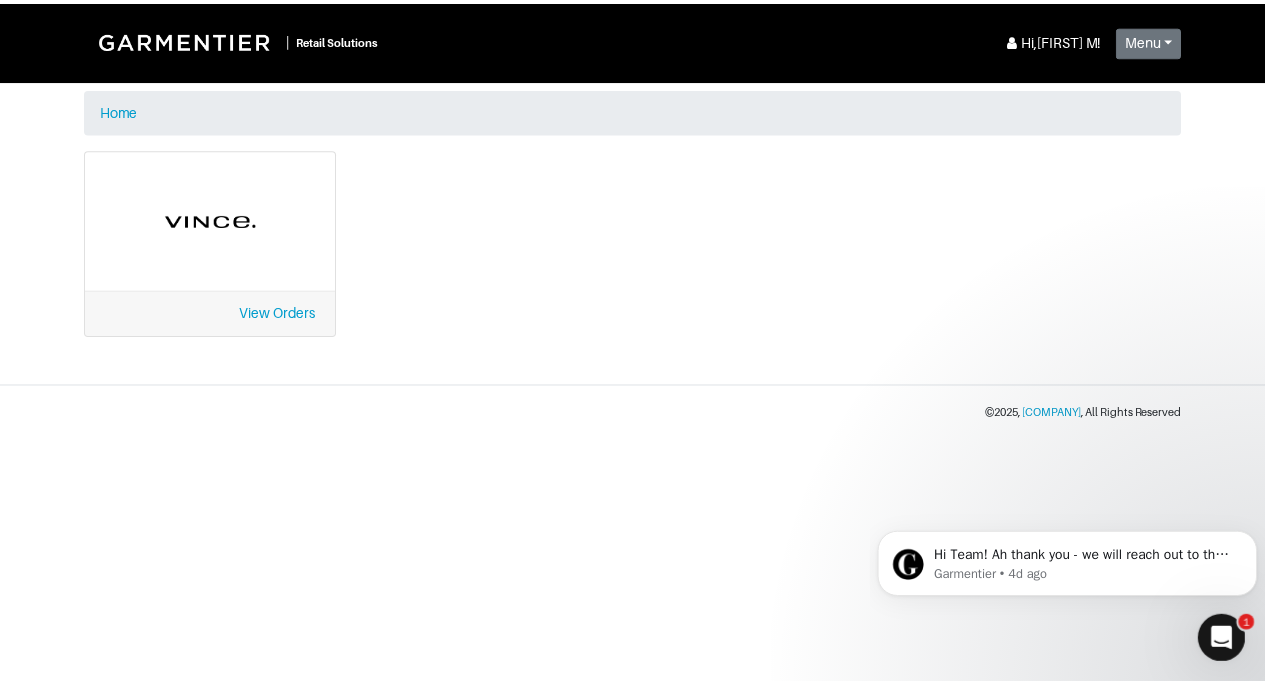scroll, scrollTop: 0, scrollLeft: 0, axis: both 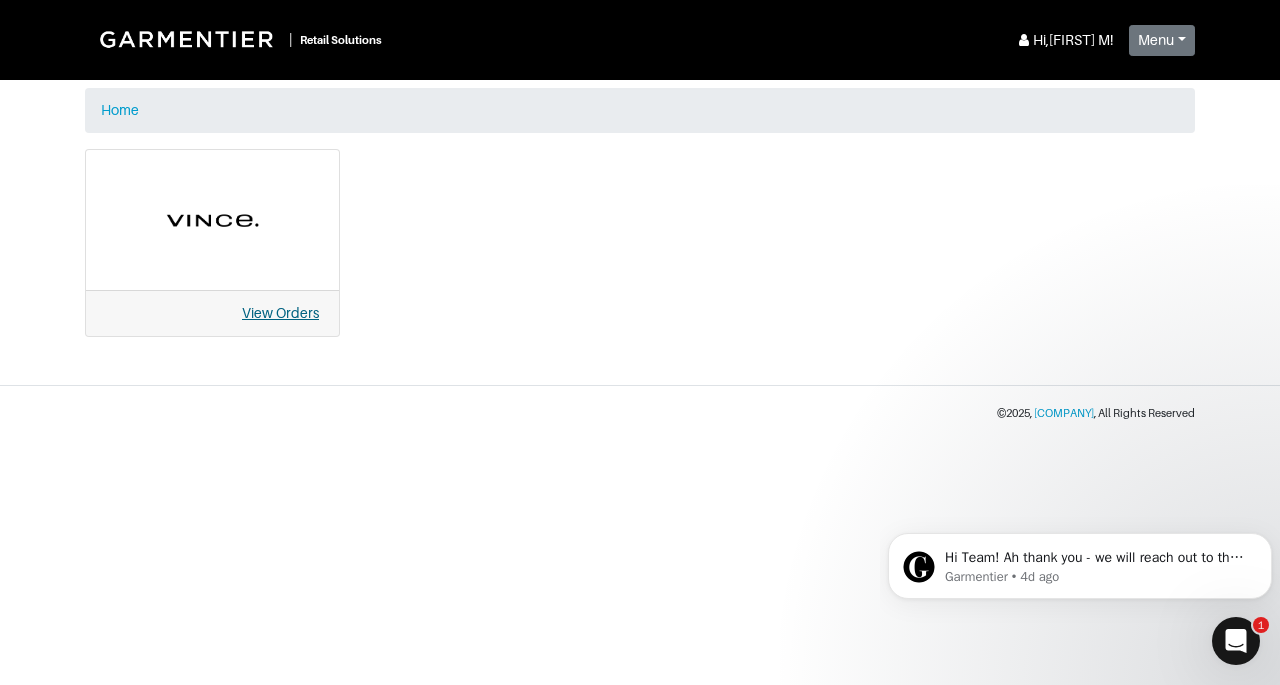 click on "View Orders" at bounding box center [280, 313] 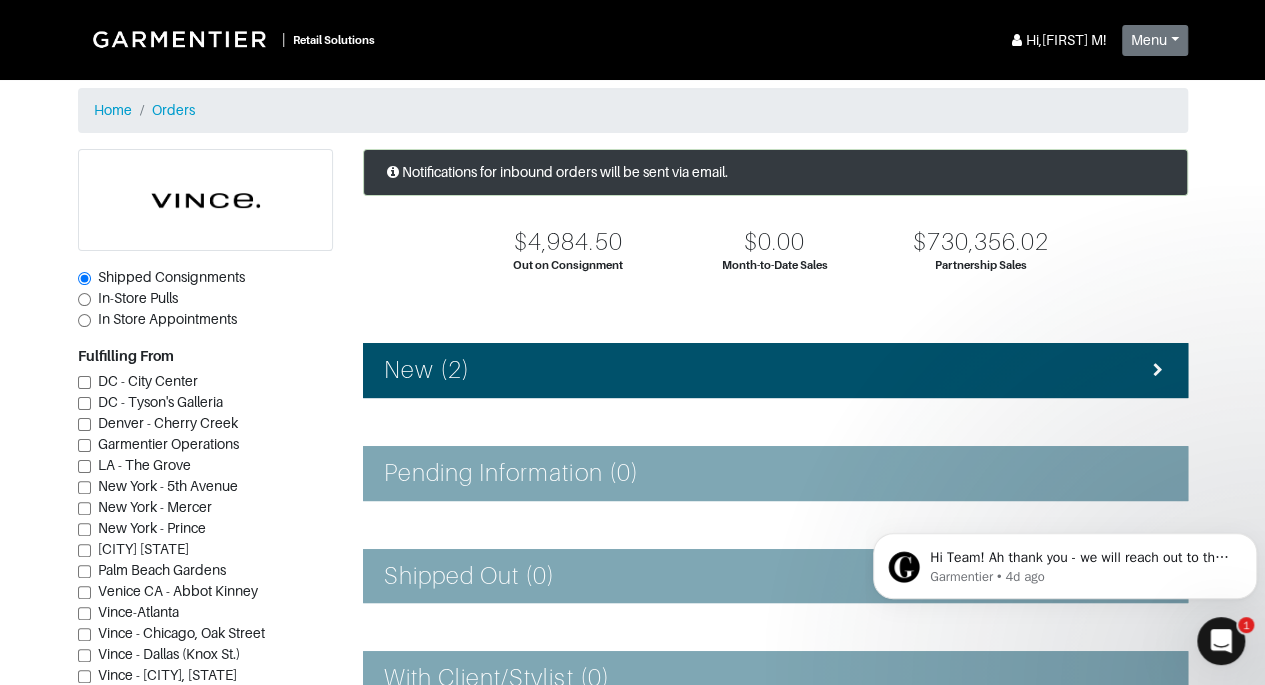 click 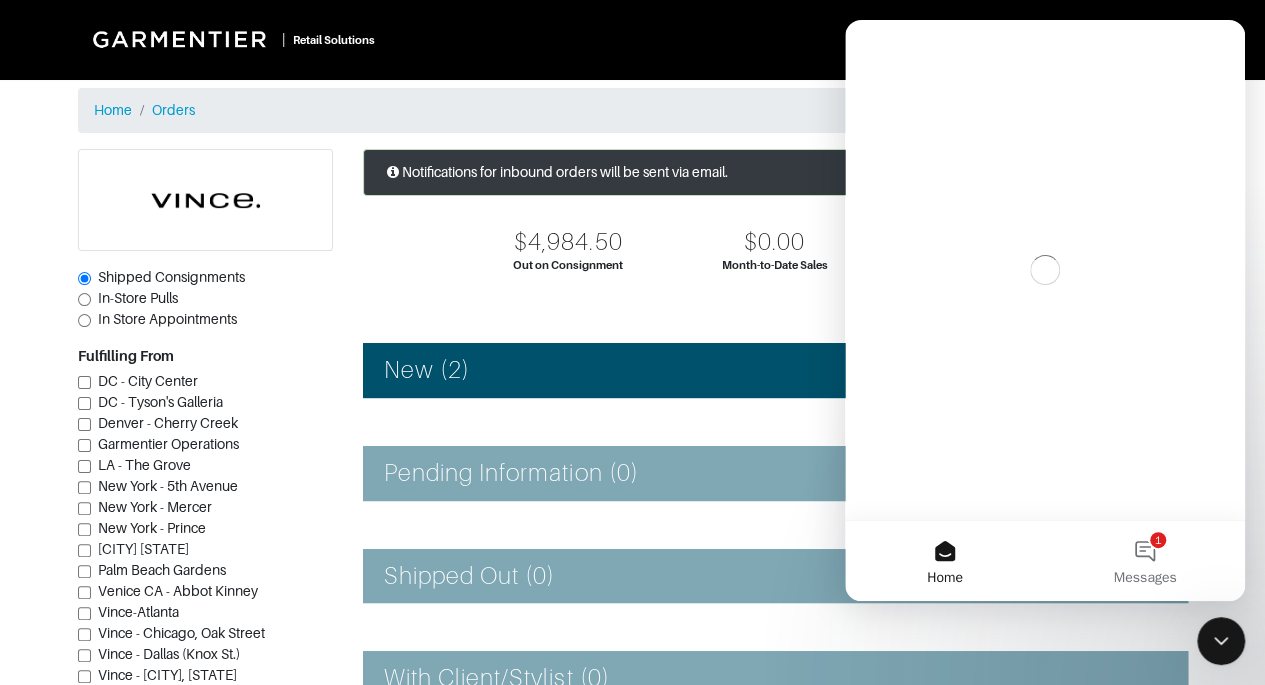 scroll, scrollTop: 0, scrollLeft: 0, axis: both 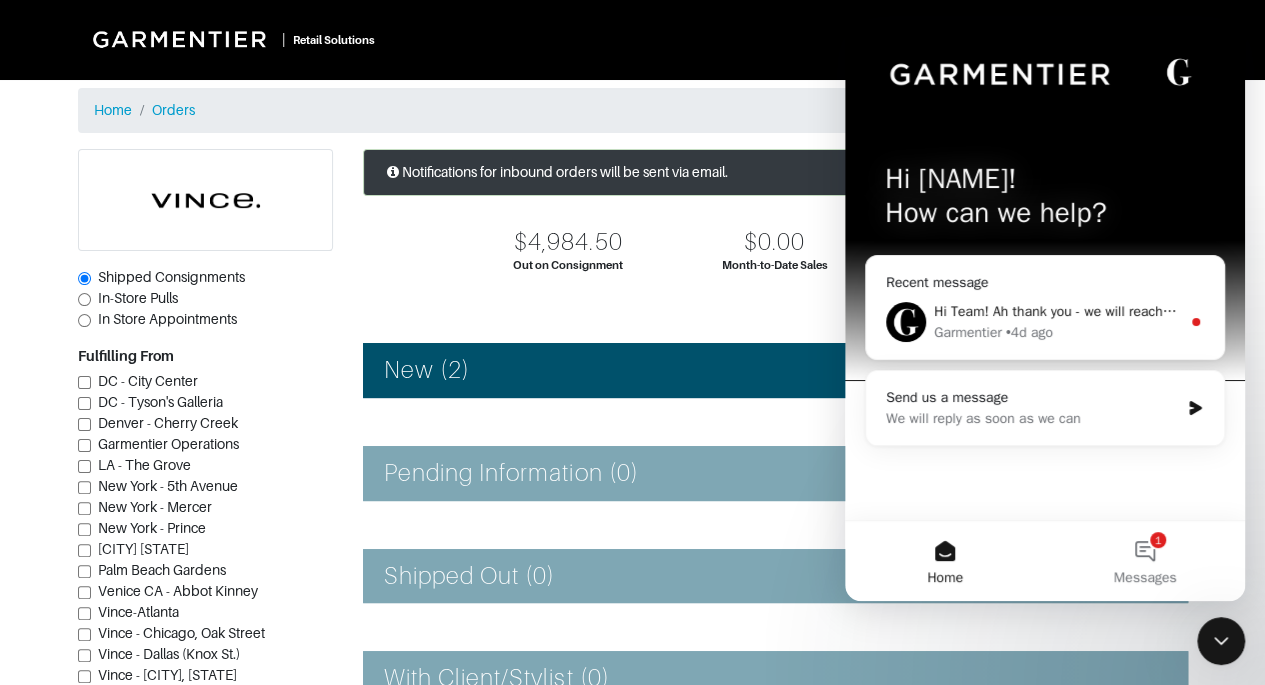 click on "Hi Team! Ah thank you - we will reach out to the stylist first thing in the morning. Were they both the same exact products?" at bounding box center [1309, 311] 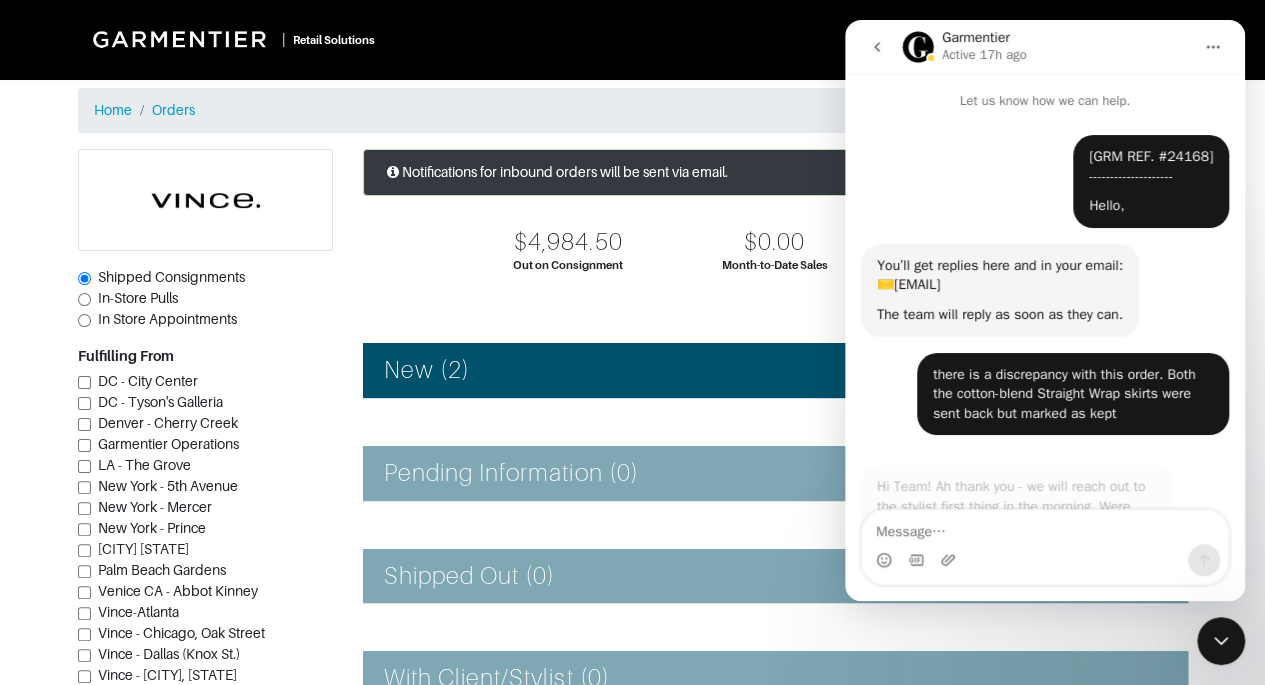 scroll, scrollTop: 2, scrollLeft: 0, axis: vertical 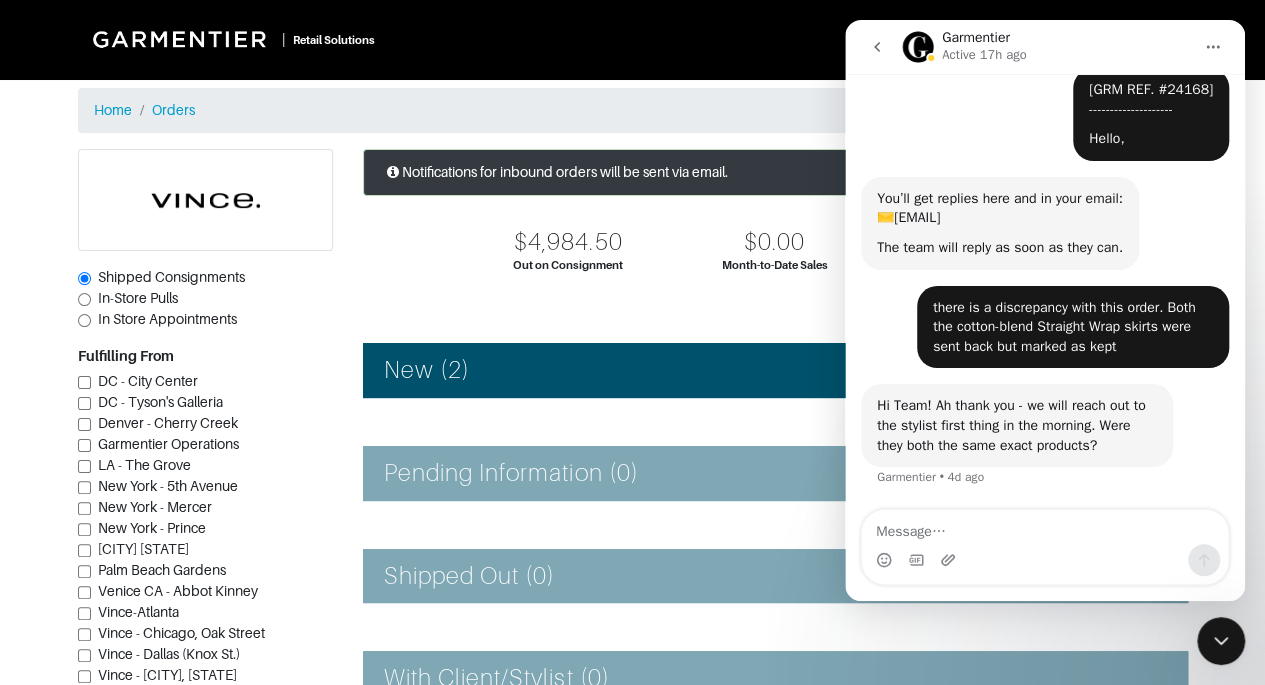 click 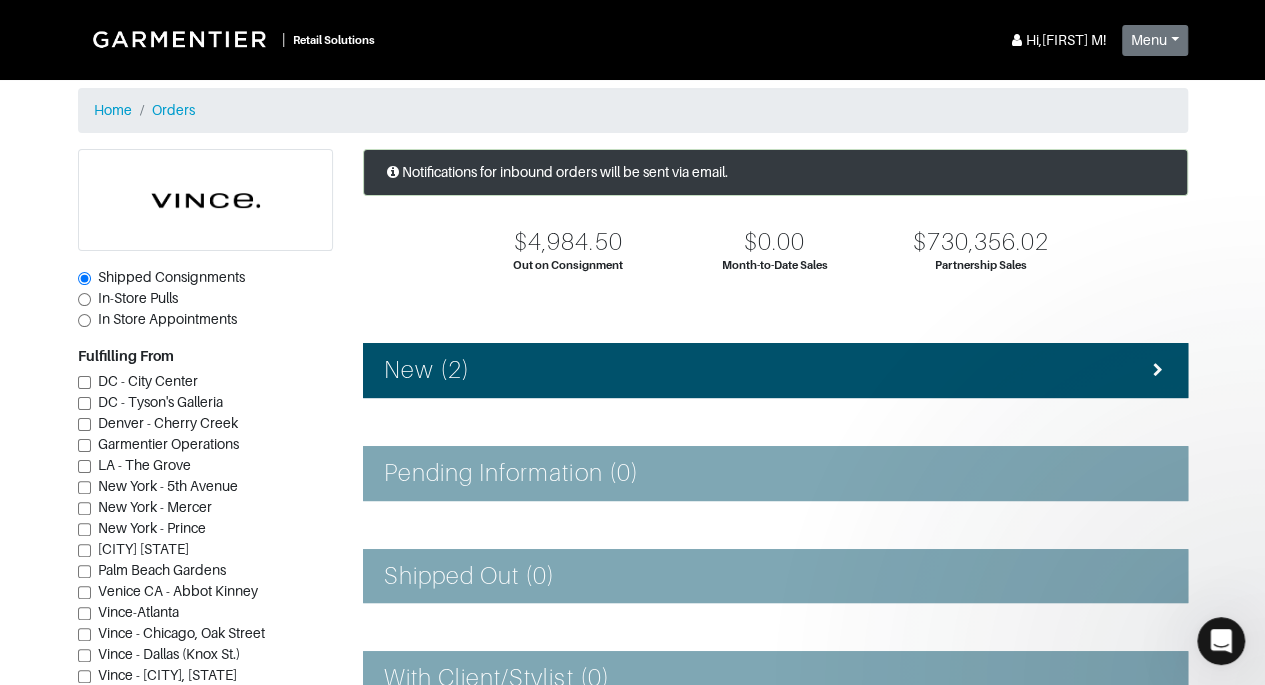 scroll, scrollTop: 0, scrollLeft: 0, axis: both 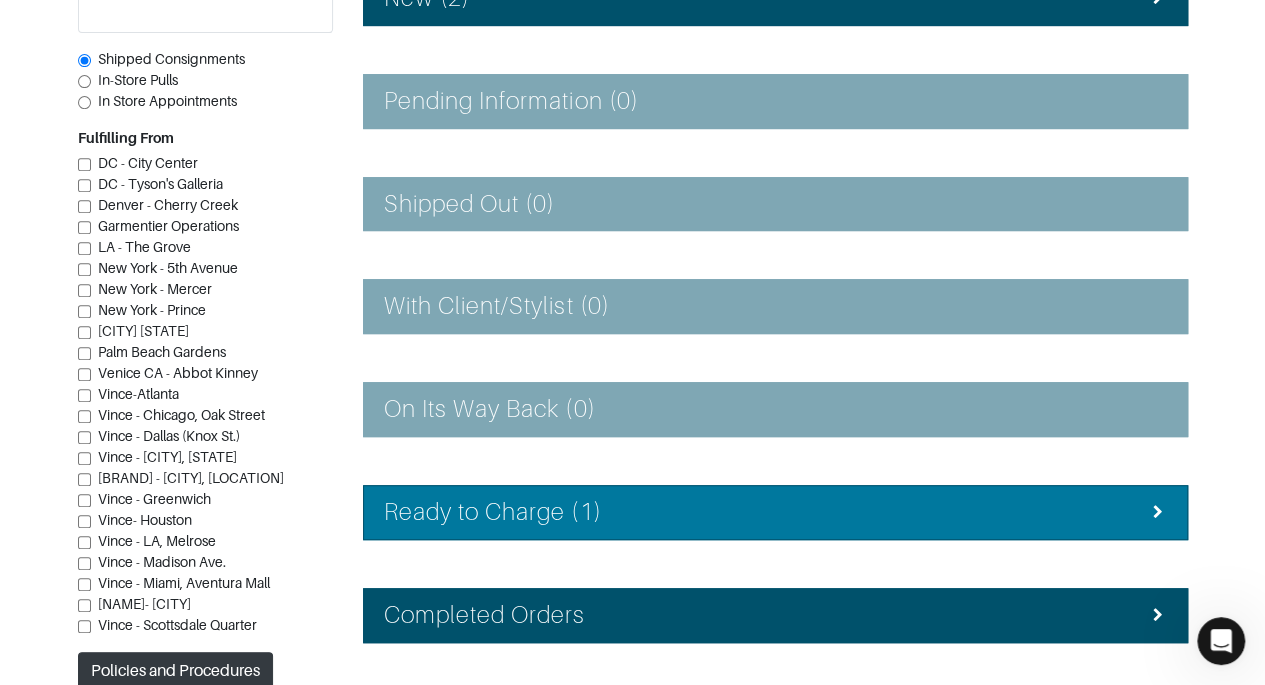 click on "Ready to Charge (1)" at bounding box center (775, 512) 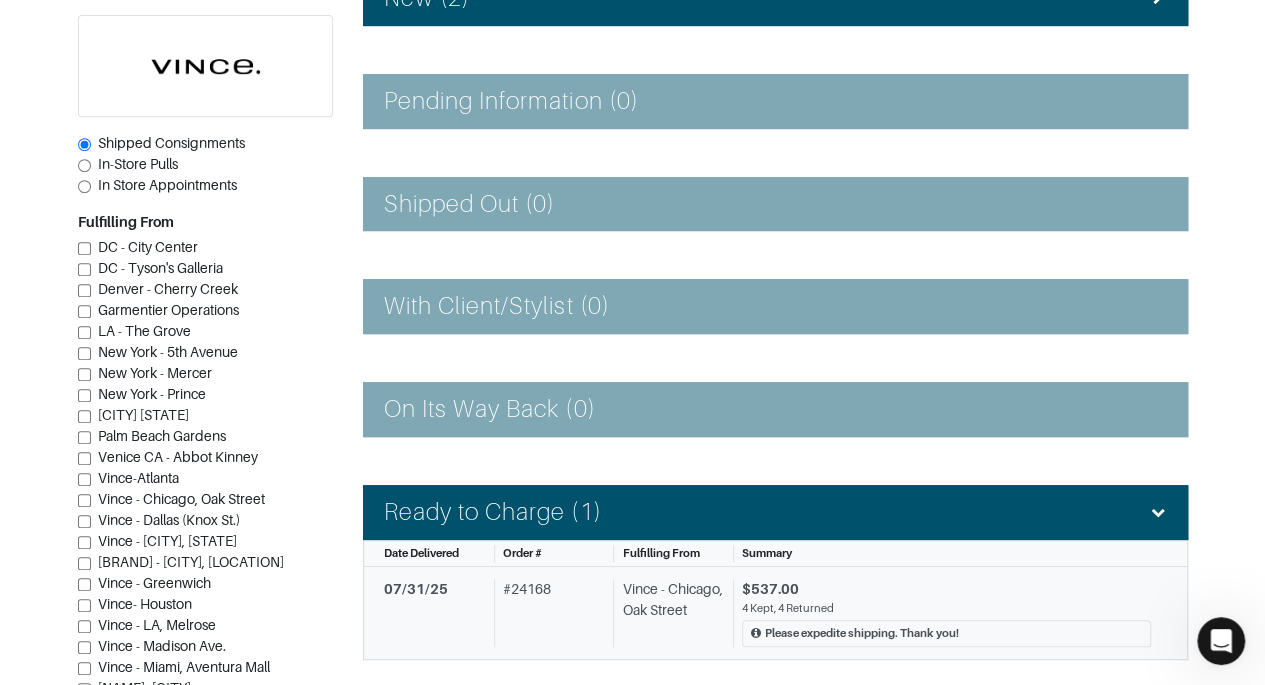click on "$537.00" at bounding box center [947, 589] 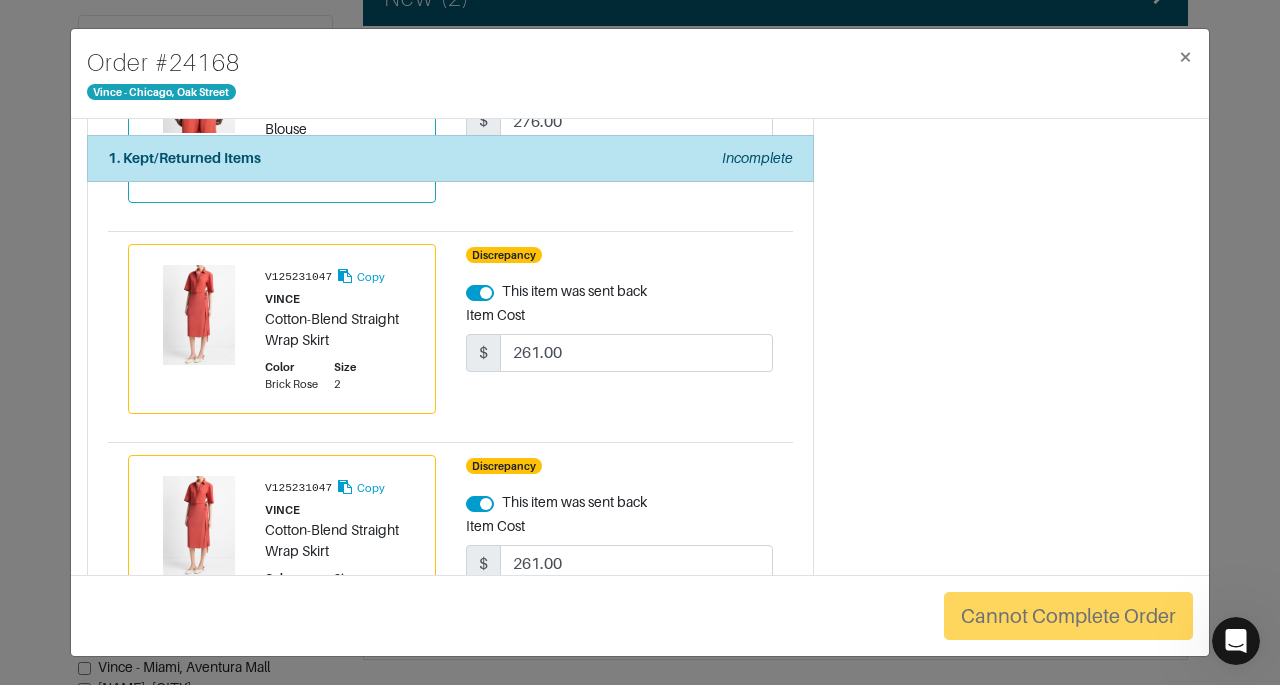 scroll, scrollTop: 1175, scrollLeft: 0, axis: vertical 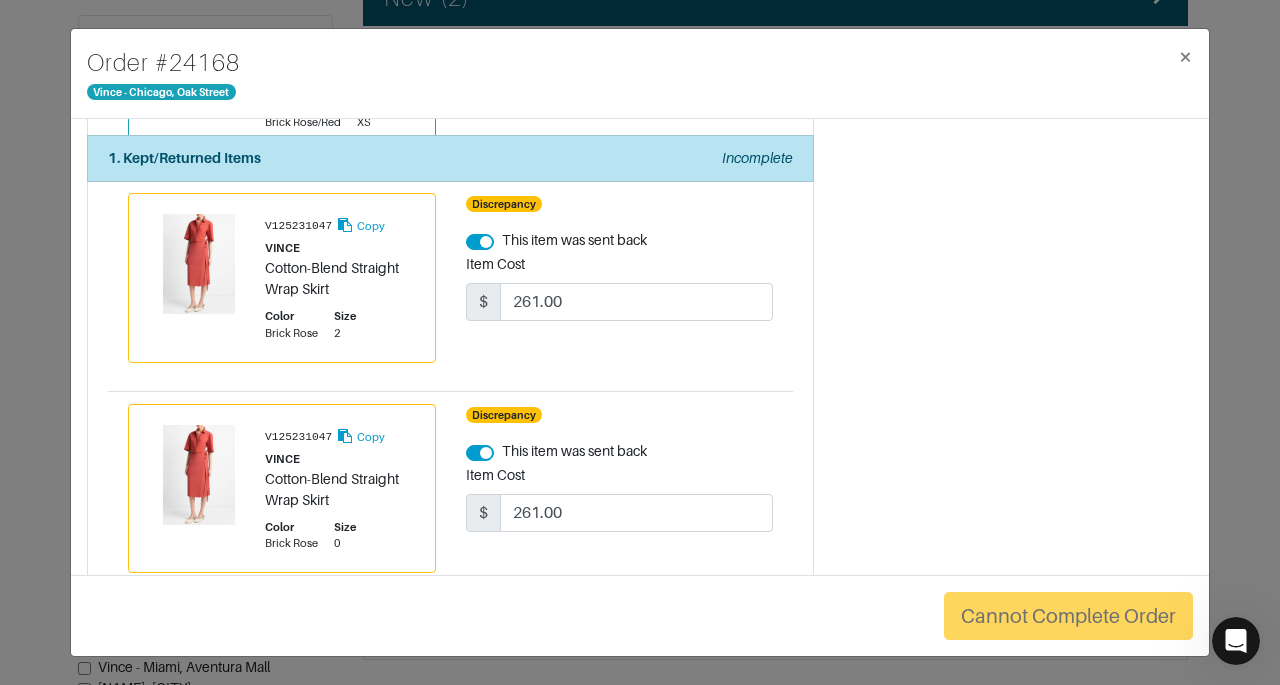 click 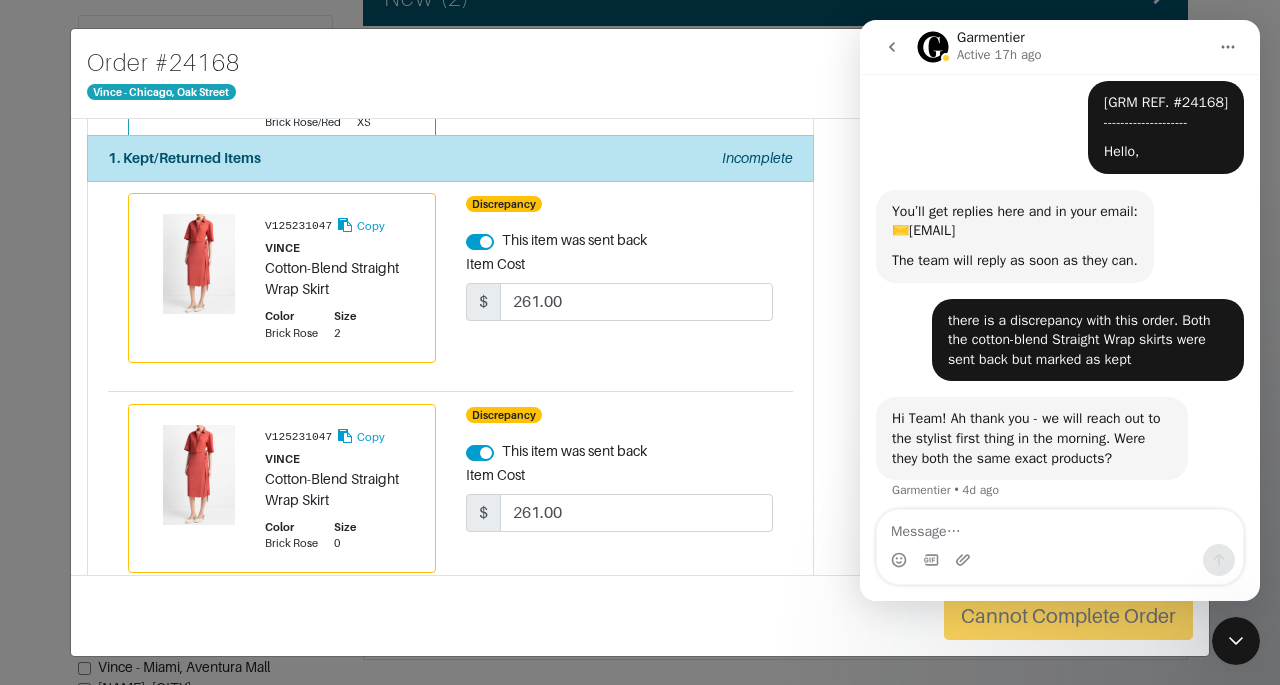 scroll, scrollTop: 65, scrollLeft: 0, axis: vertical 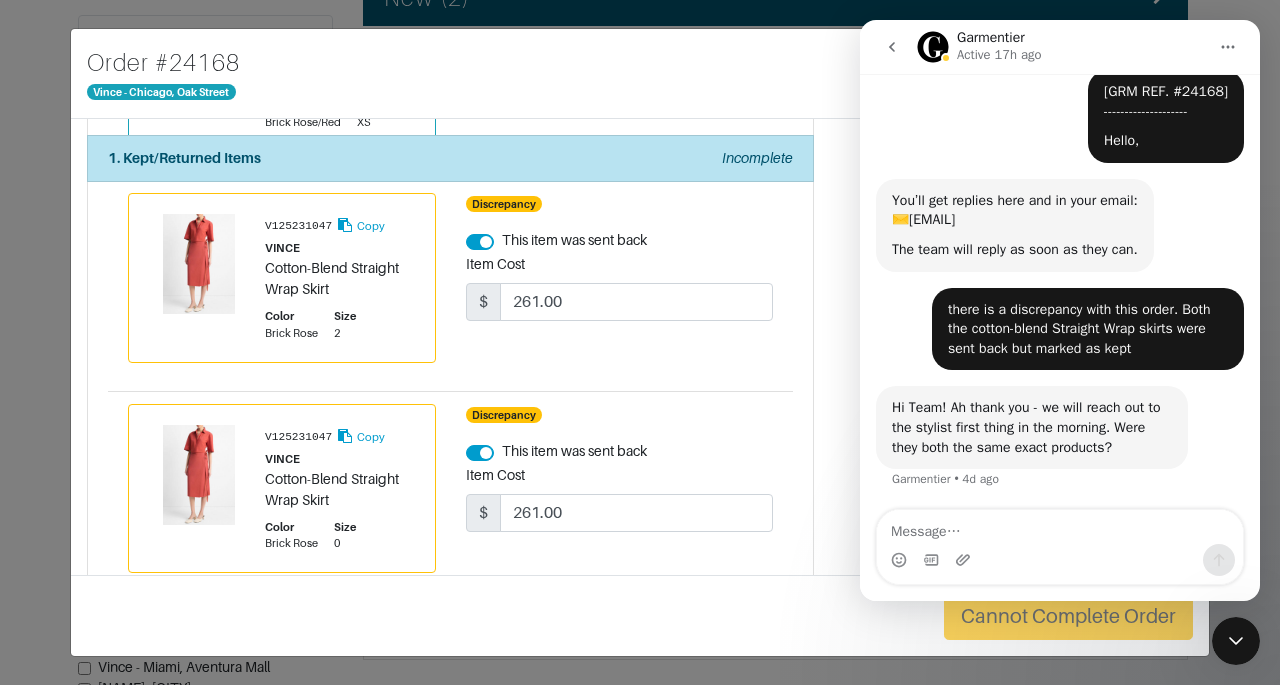 click at bounding box center [1060, 527] 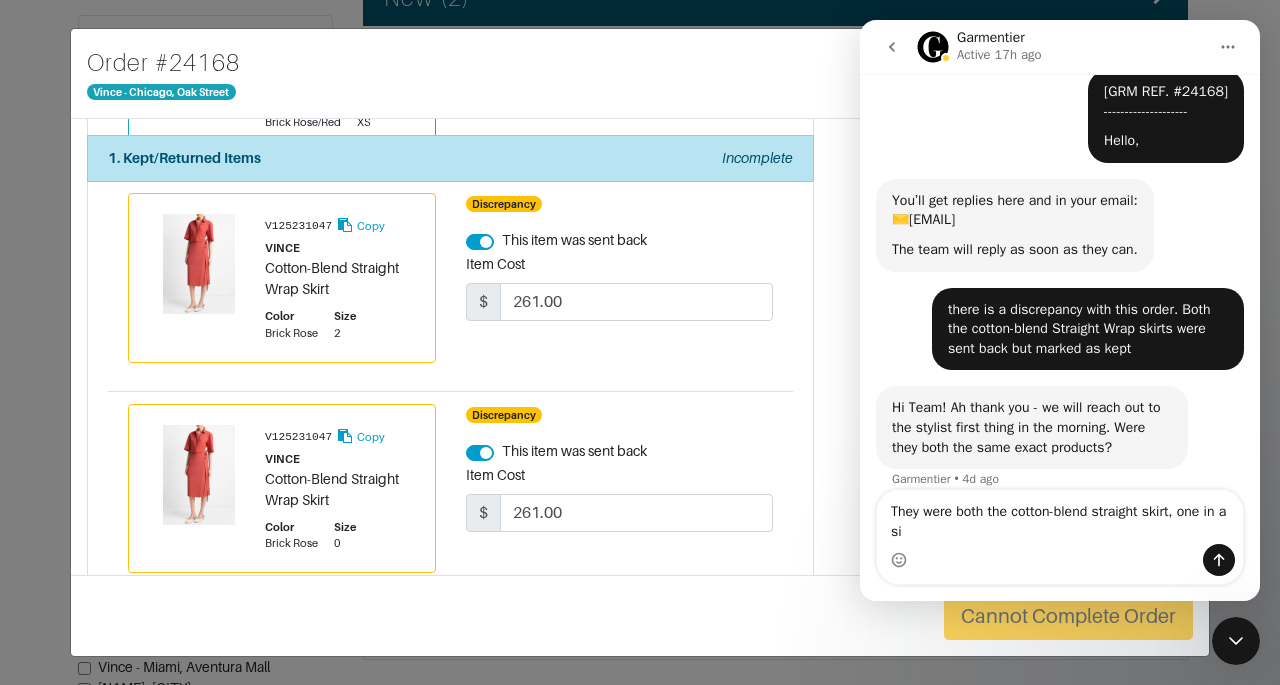 scroll, scrollTop: 85, scrollLeft: 0, axis: vertical 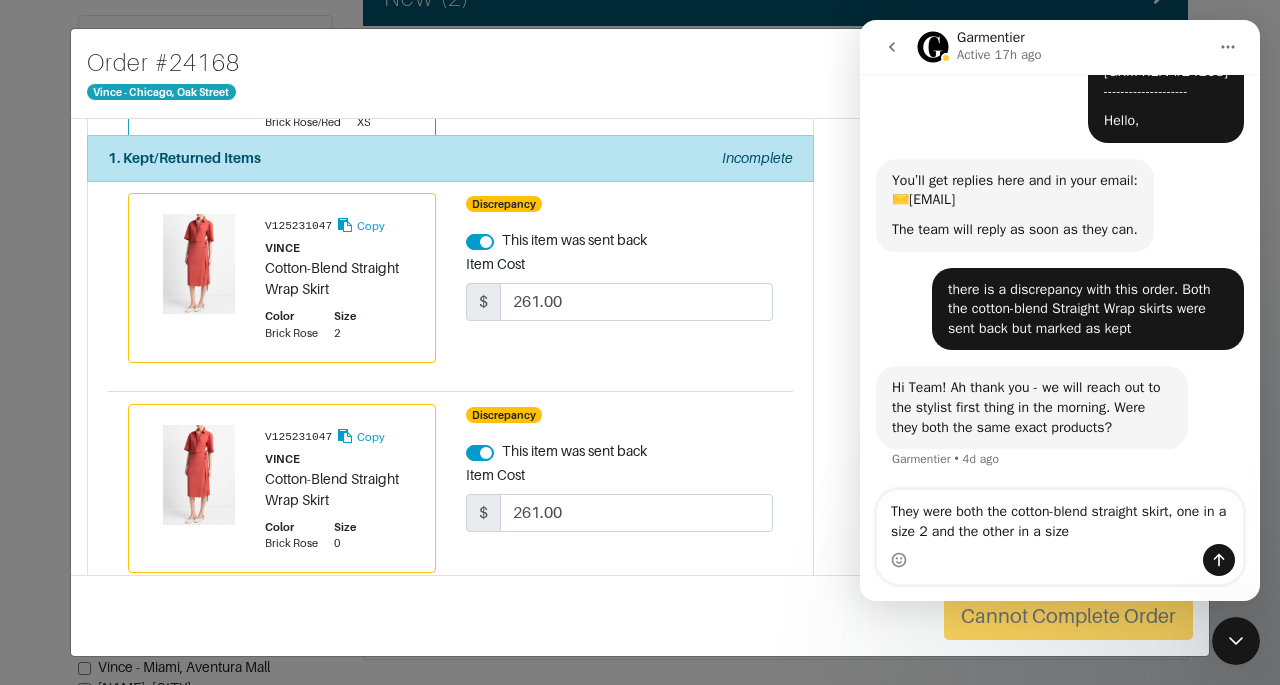 type on "They were both the cotton-blend straight skirt, one in a size 2 and the other in a size 0" 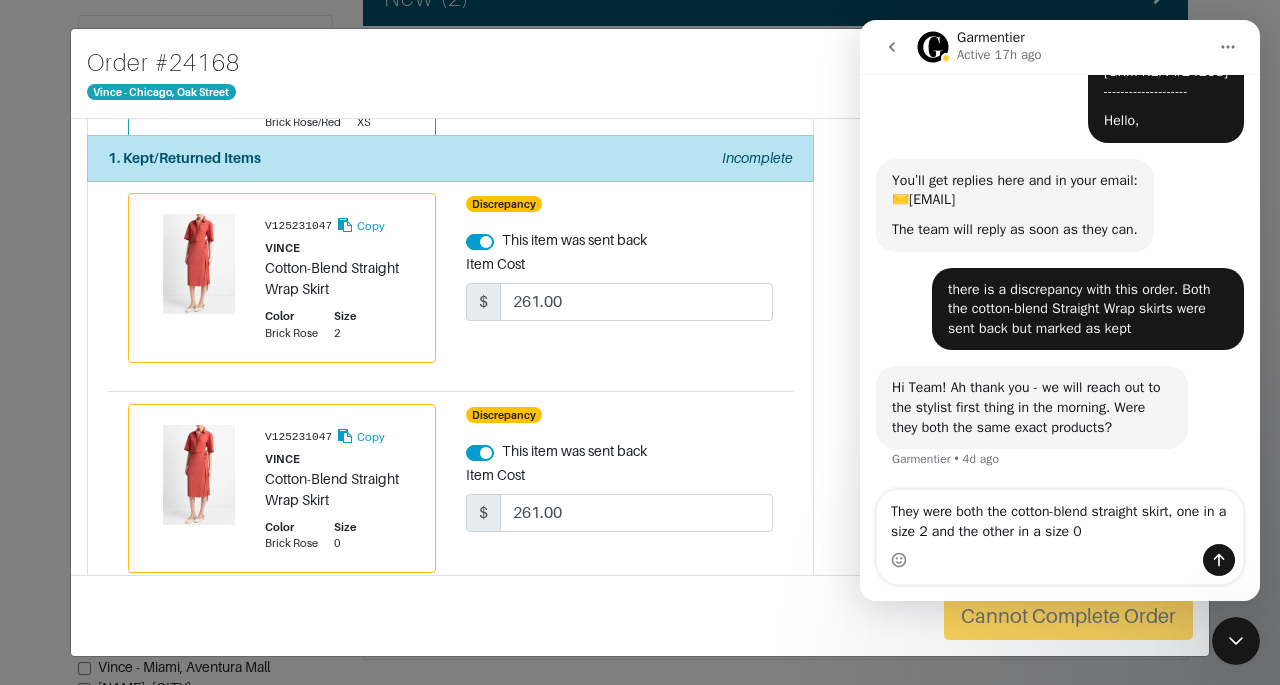 type 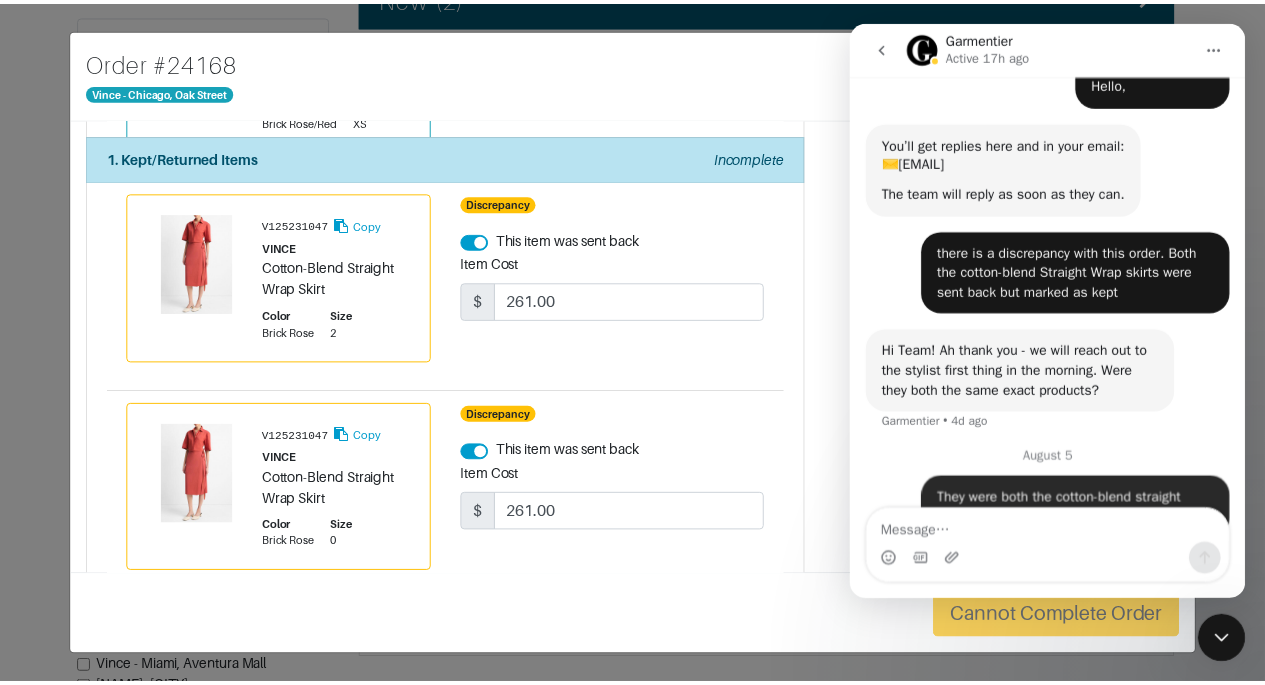 scroll, scrollTop: 198, scrollLeft: 0, axis: vertical 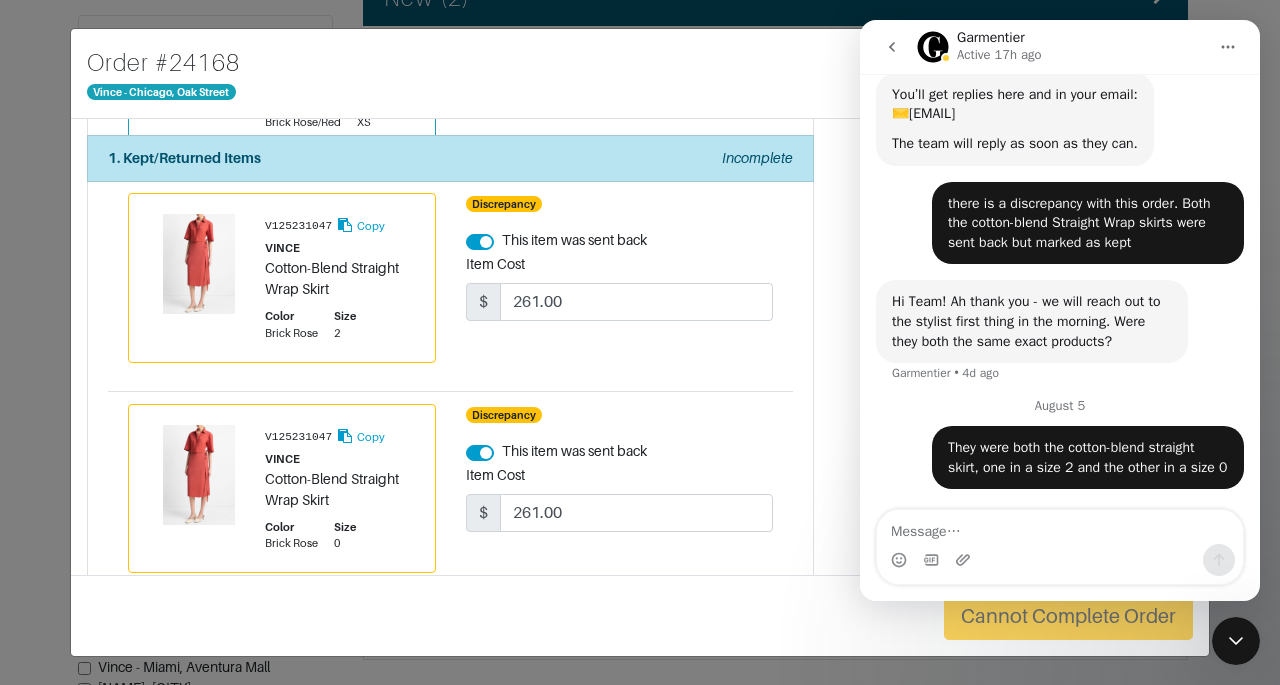 click on "Discrepancy This item was sent back Item Cost $ 261.00" at bounding box center (620, 286) 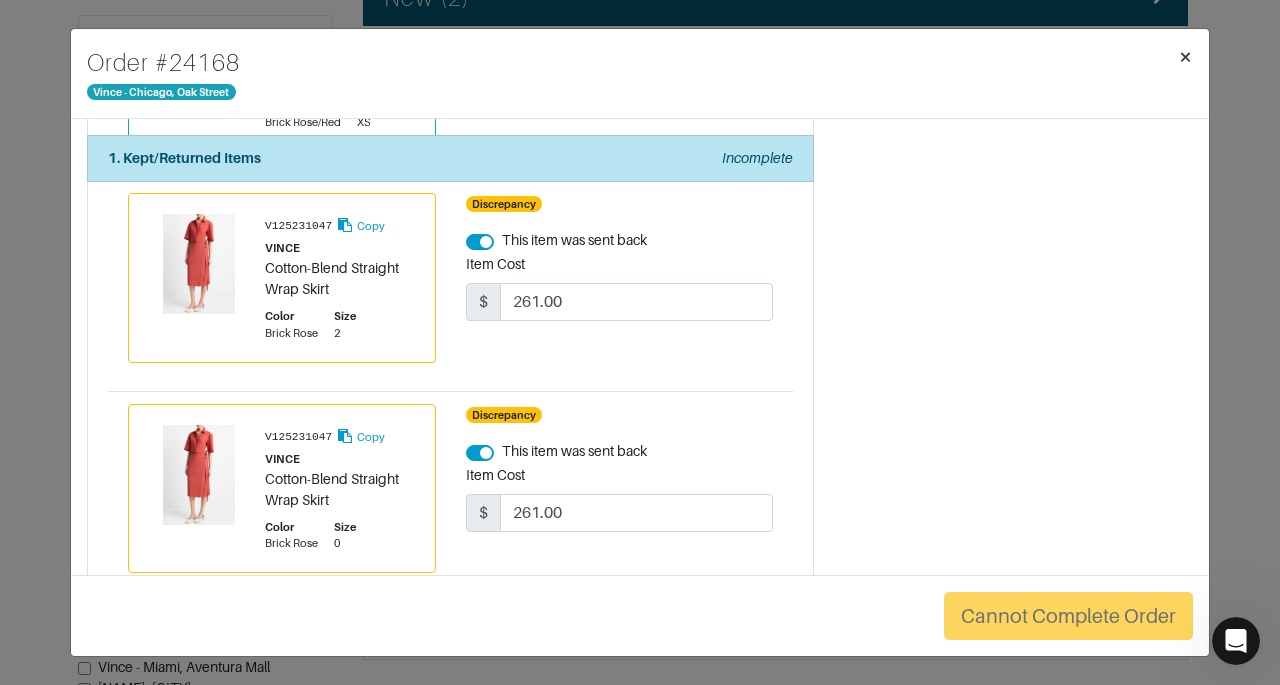 click on "×" at bounding box center [1185, 56] 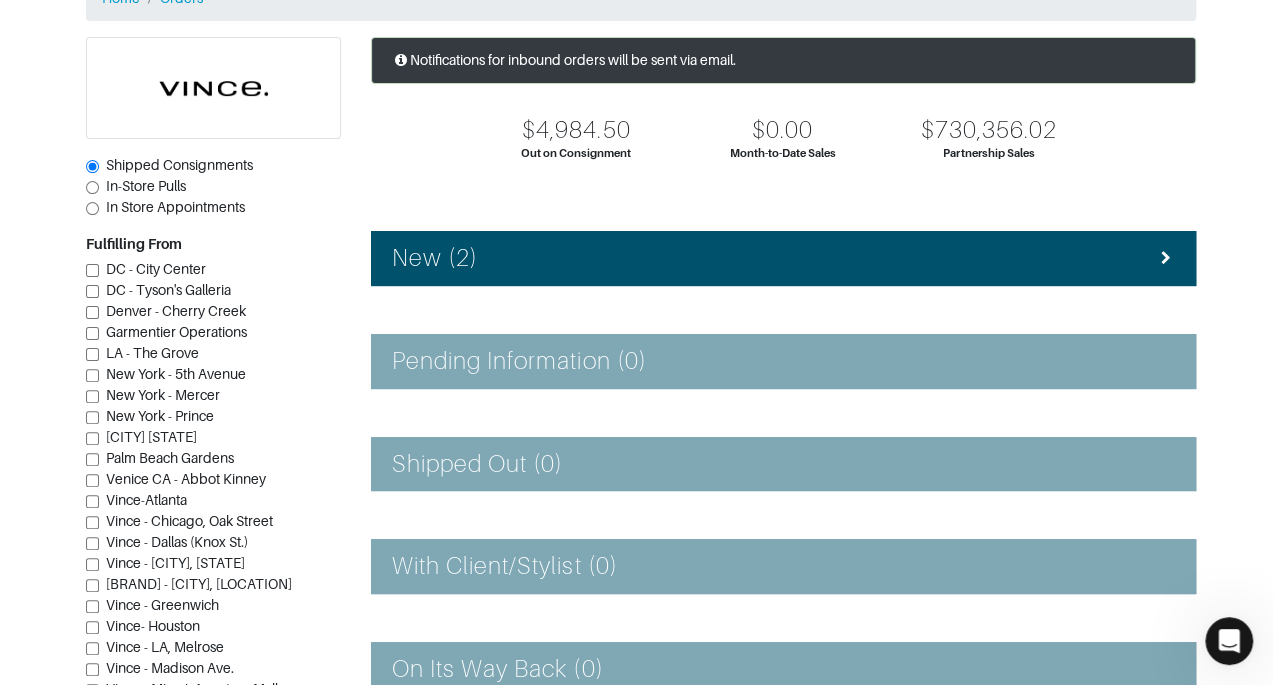 scroll, scrollTop: 106, scrollLeft: 0, axis: vertical 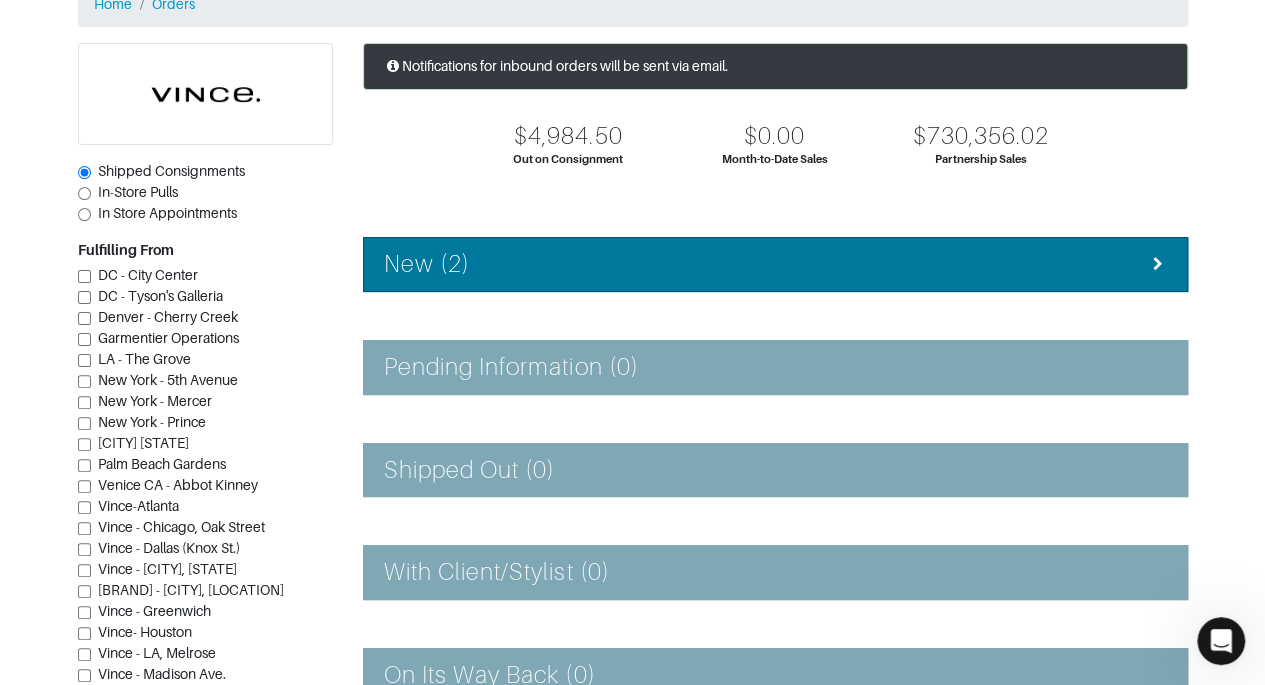 click on "New (2)" at bounding box center [775, 264] 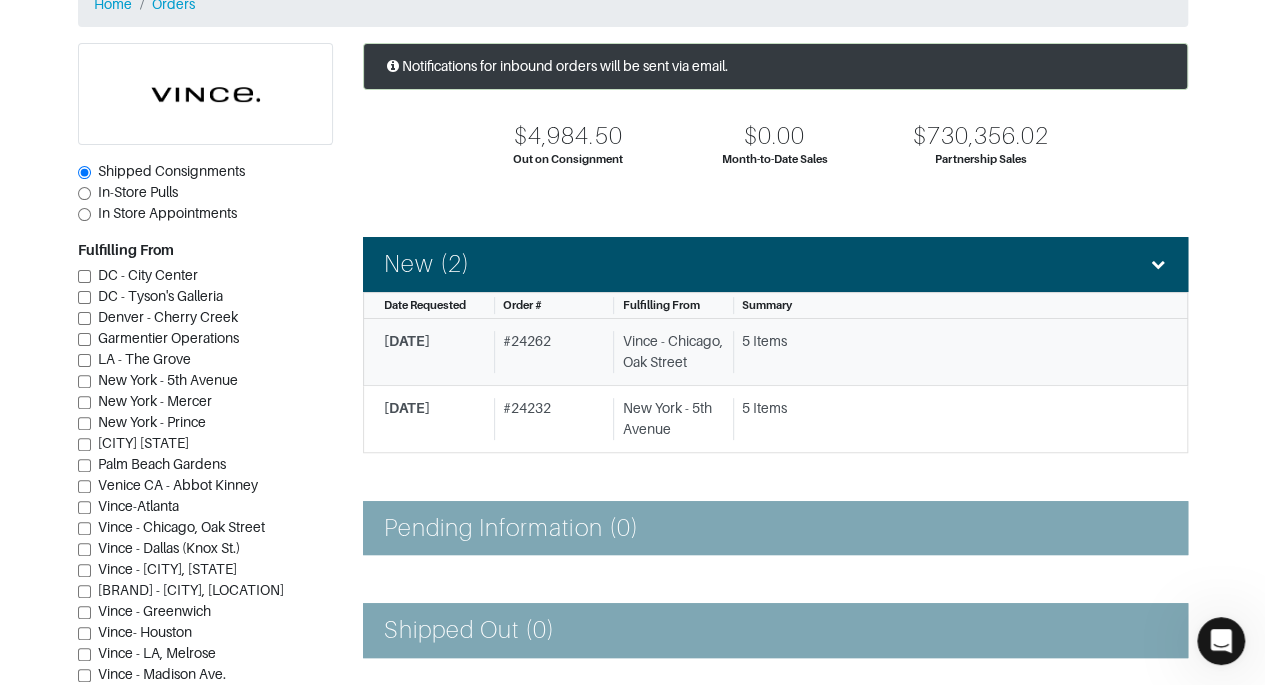click on "5 Items" at bounding box center (942, 352) 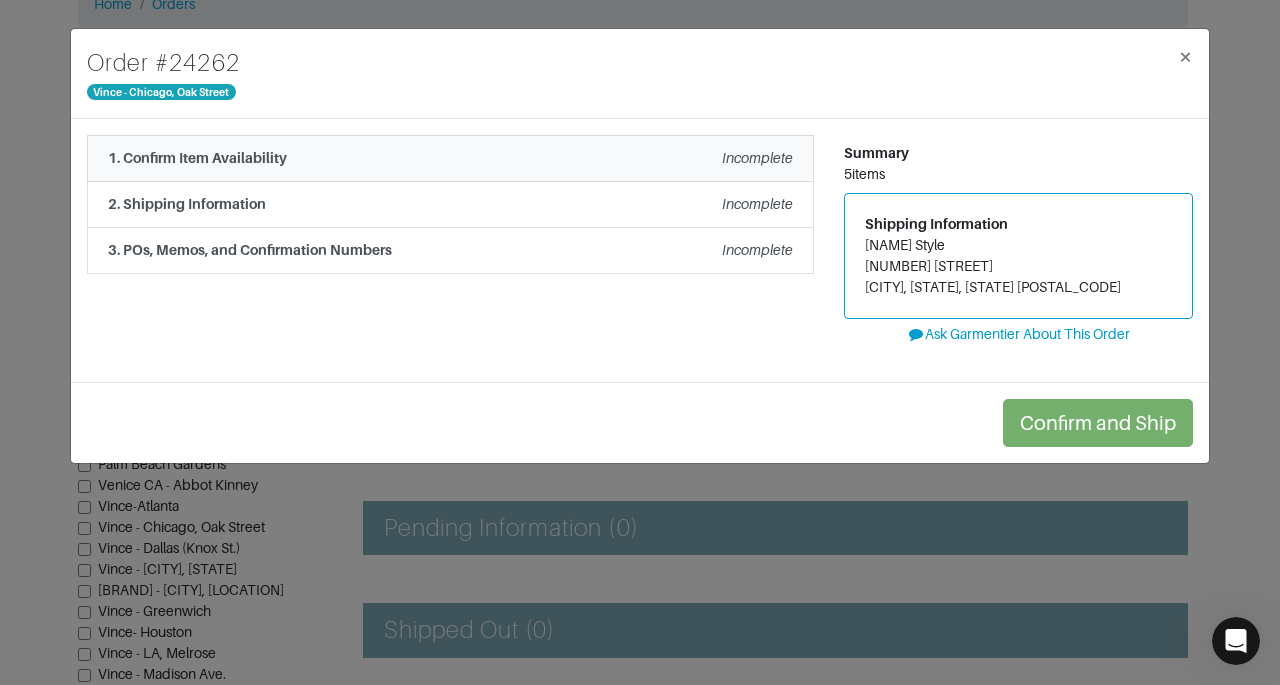 click on "Incomplete" at bounding box center [757, 158] 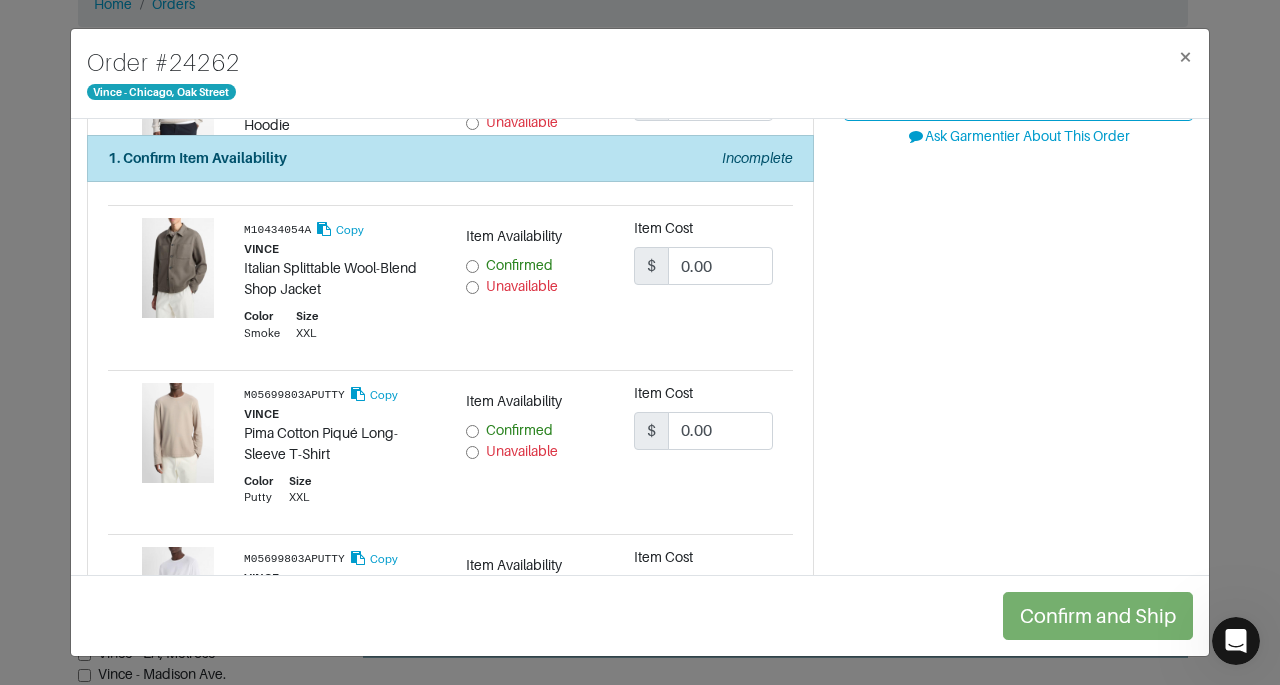 scroll, scrollTop: 0, scrollLeft: 0, axis: both 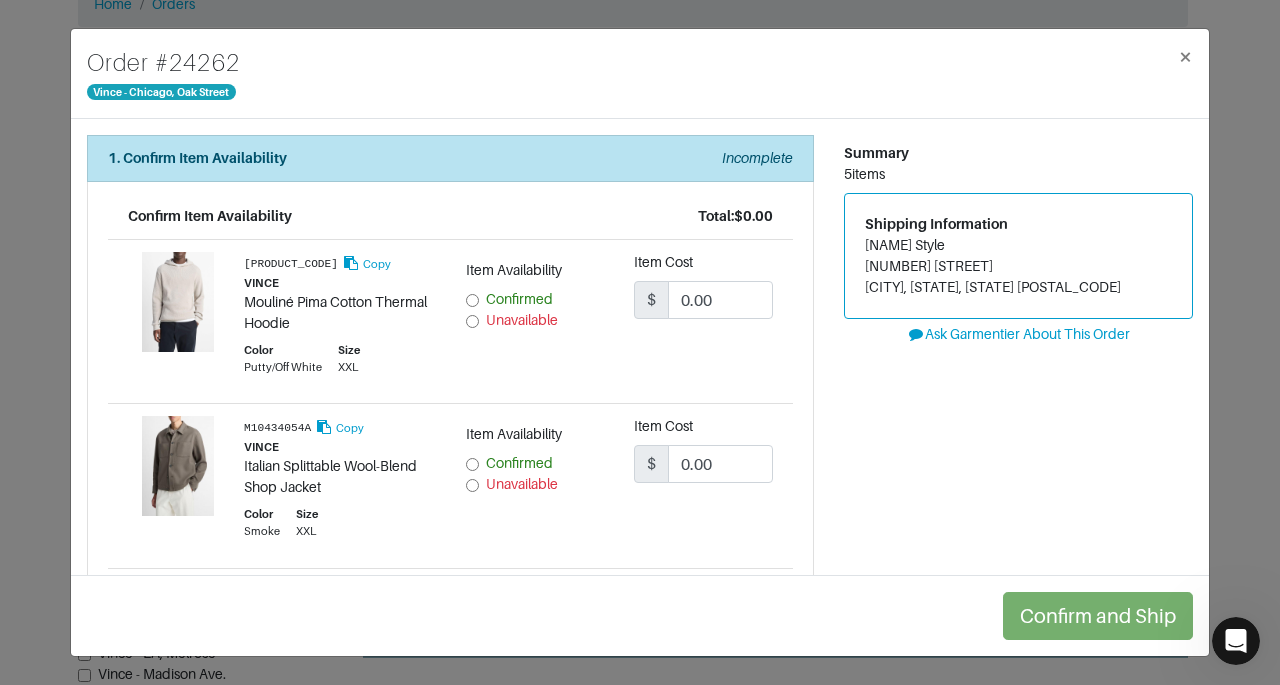 click on "Unavailable" at bounding box center [472, 321] 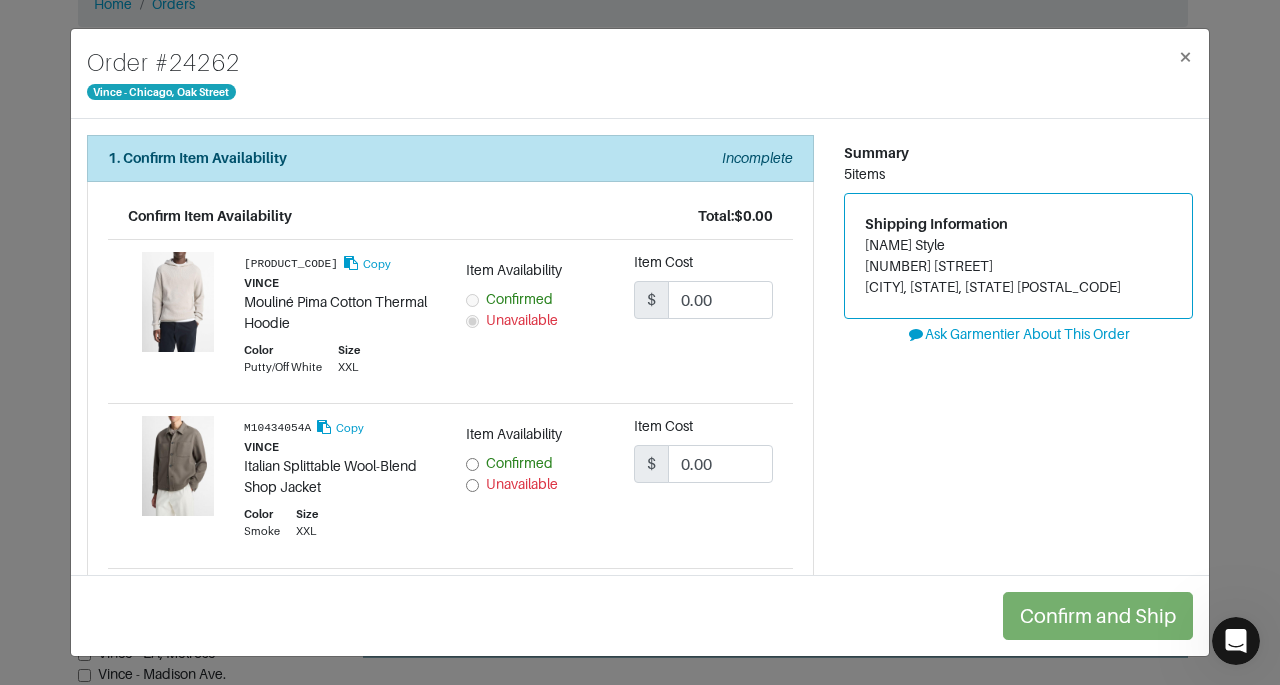 radio on "true" 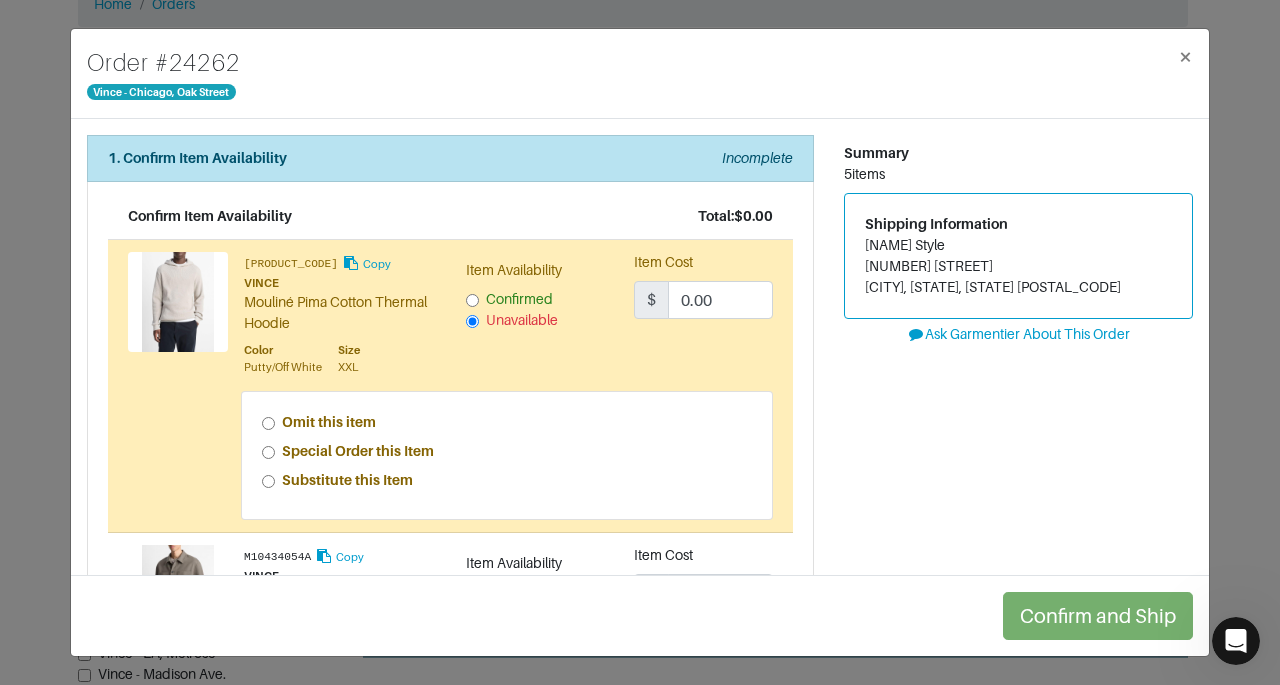 click on "Special Order this Item" at bounding box center (358, 451) 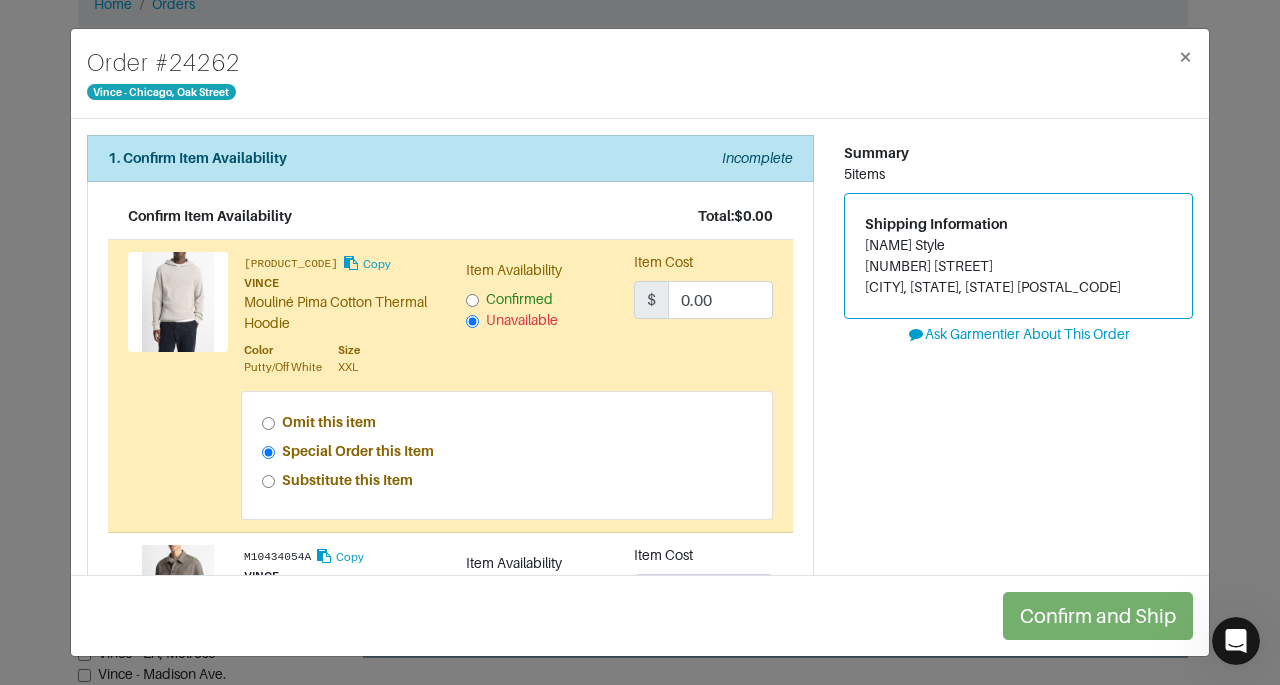 radio on "true" 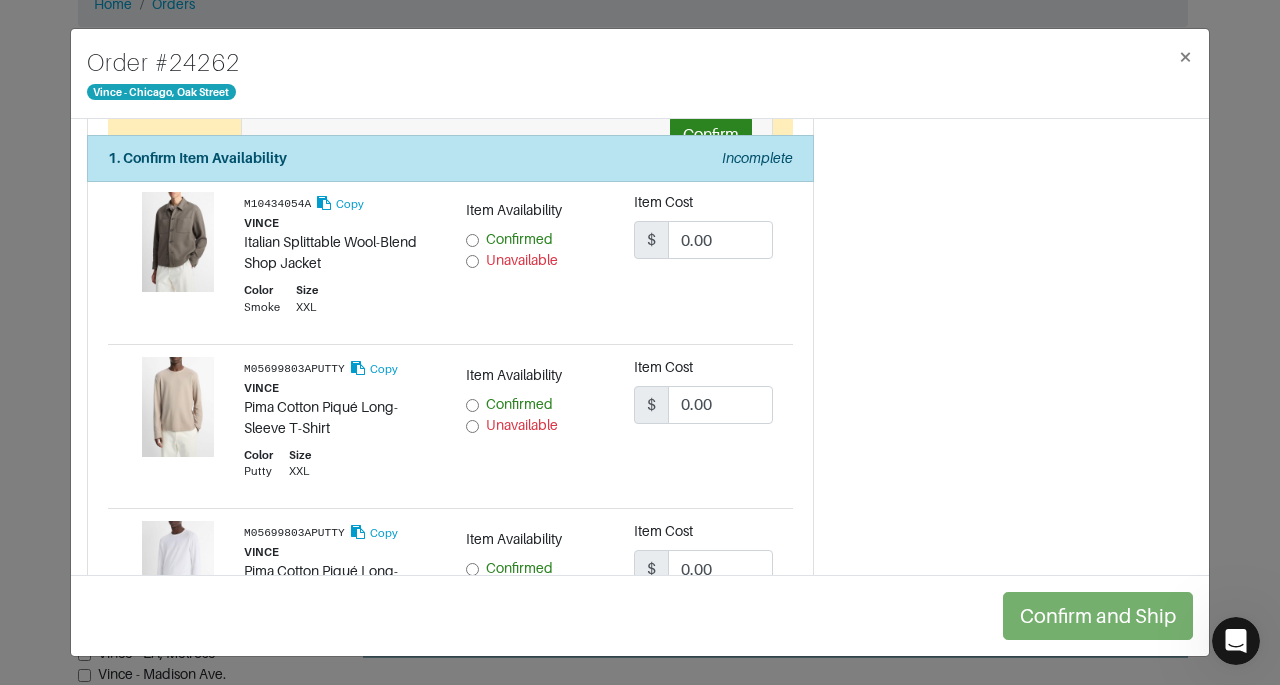 scroll, scrollTop: 425, scrollLeft: 0, axis: vertical 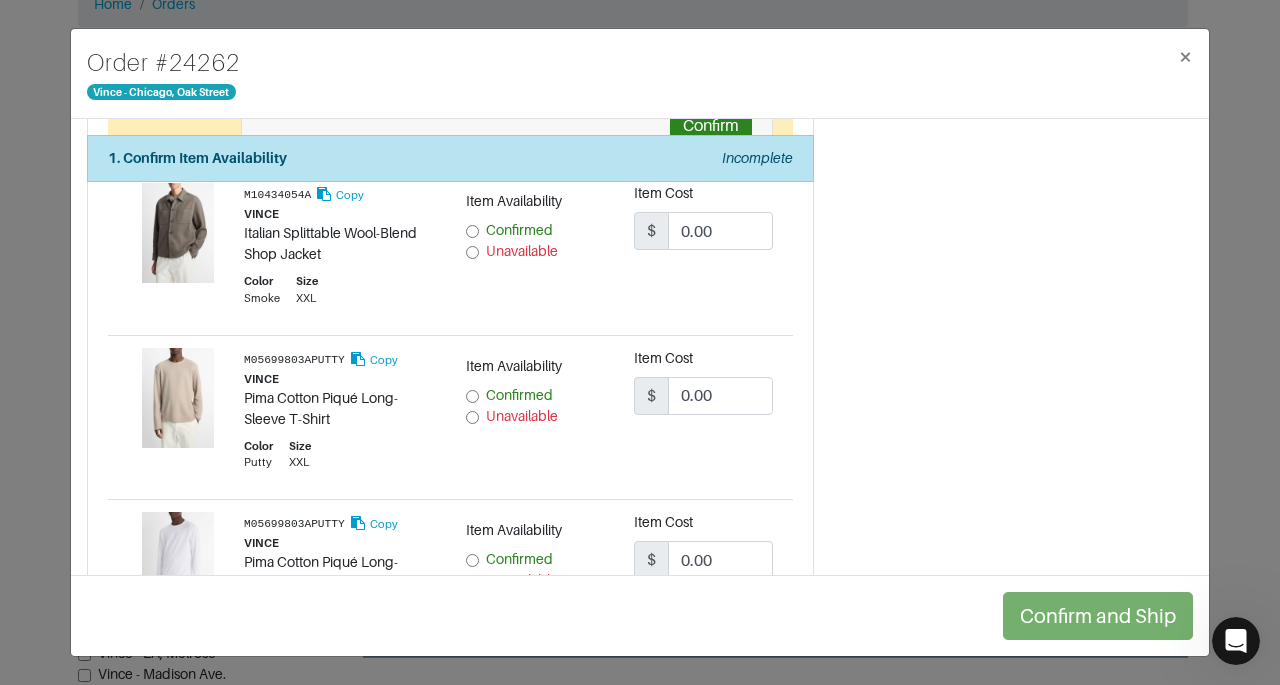 click on "Unavailable" at bounding box center [472, 252] 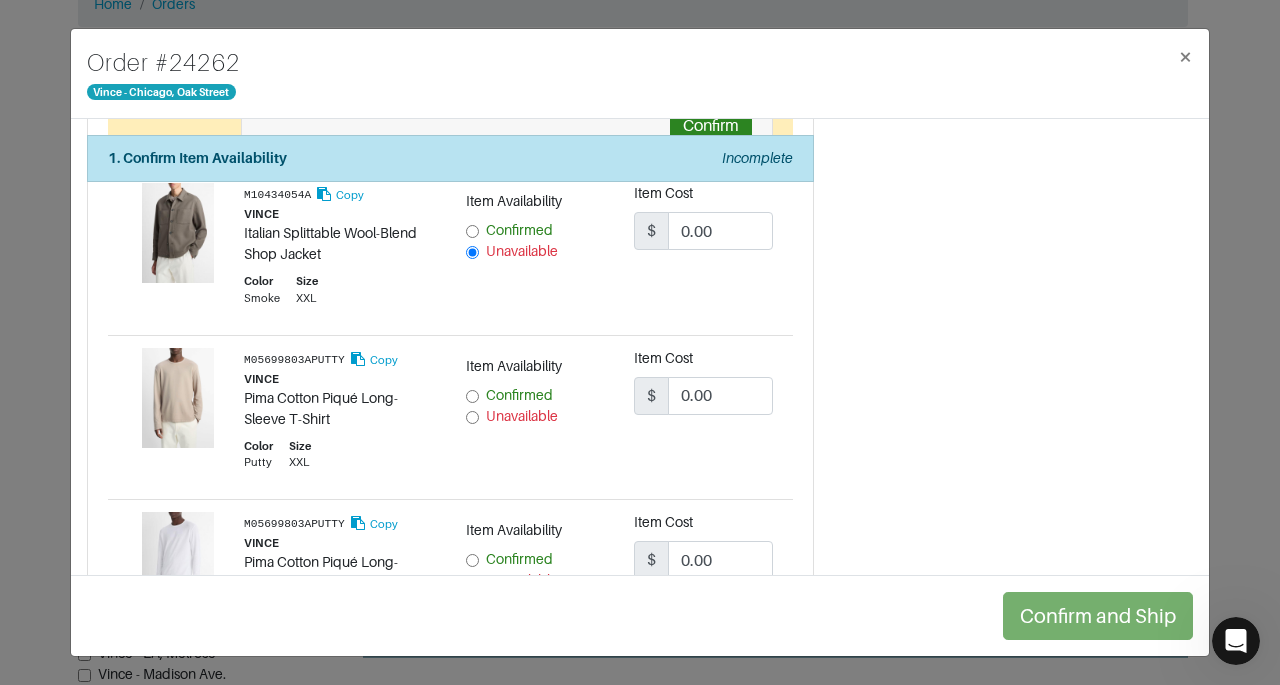 radio on "true" 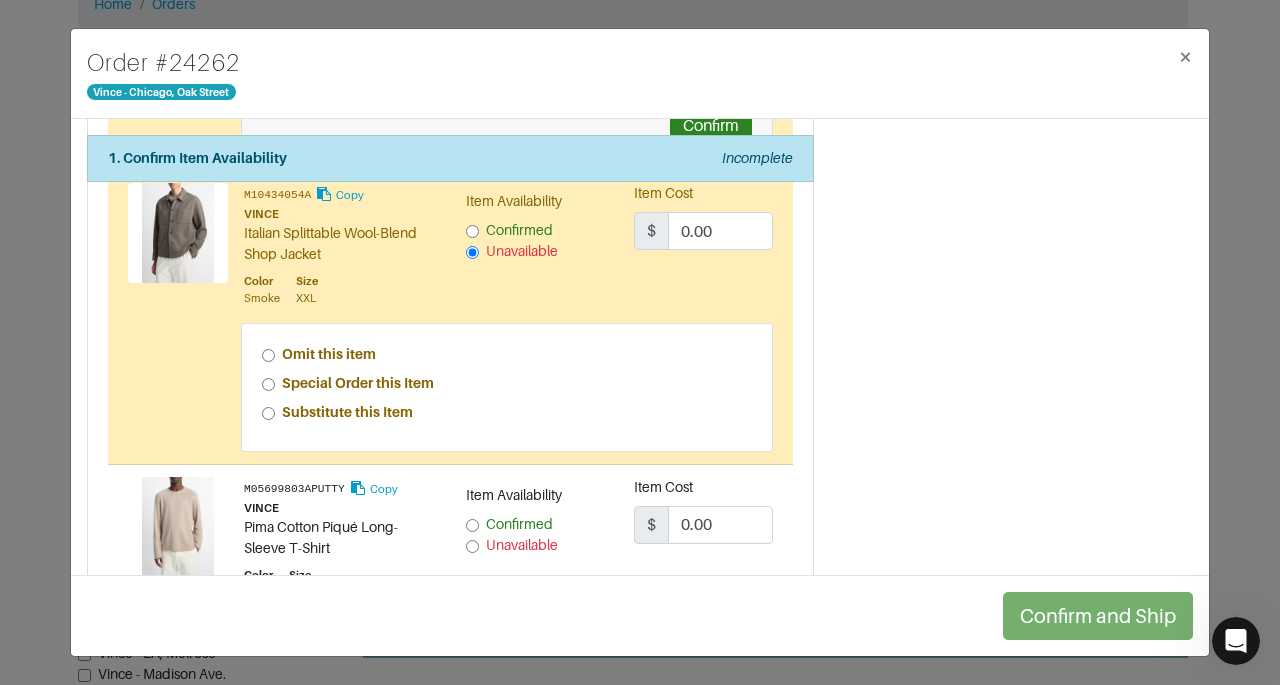 click on "Special Order this Item" at bounding box center [358, 383] 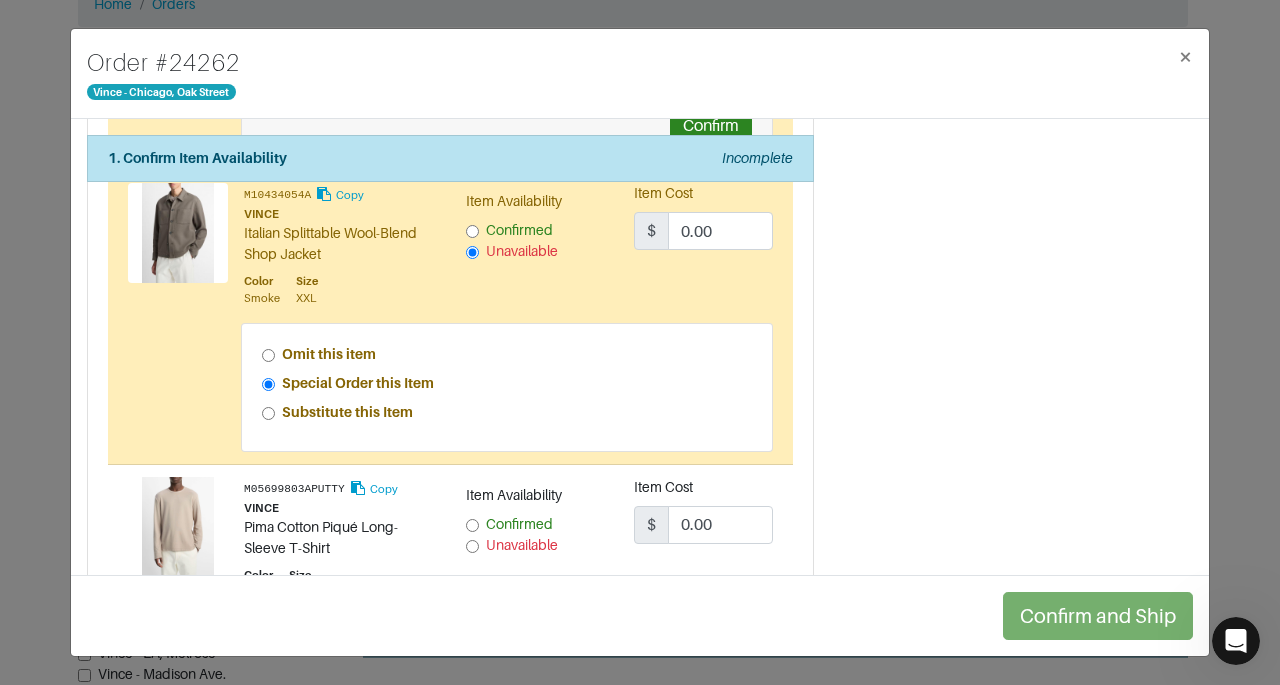 radio on "true" 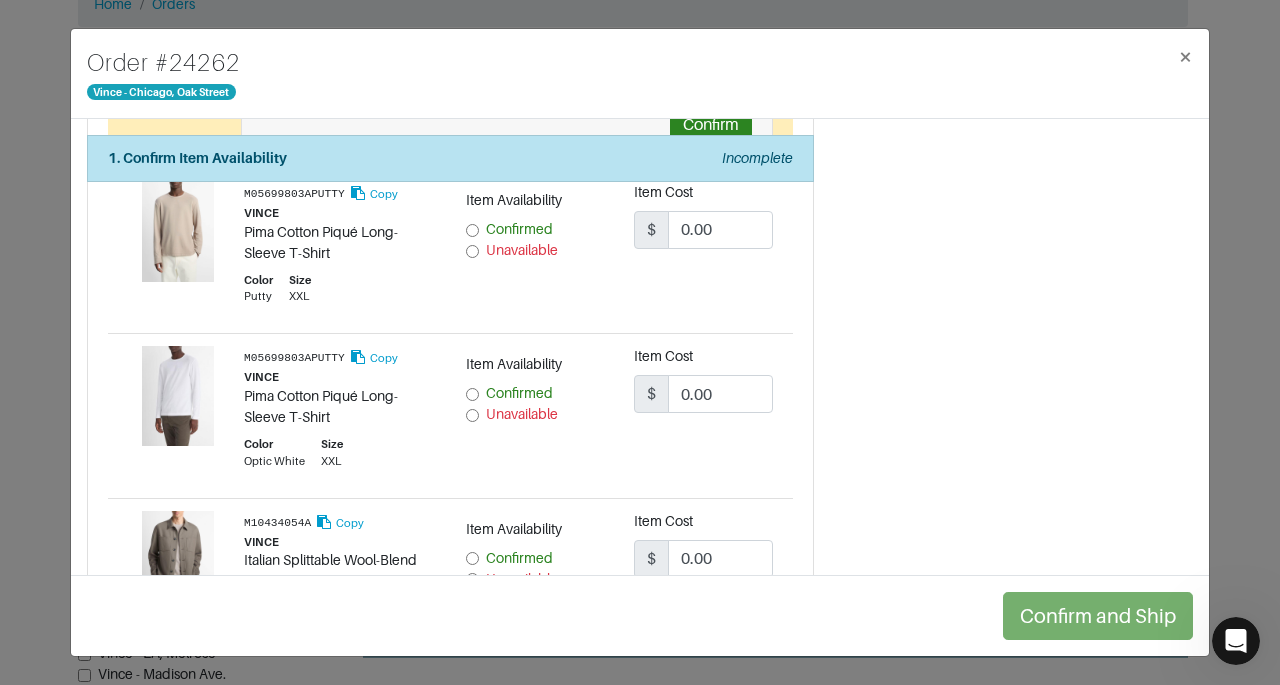 scroll, scrollTop: 786, scrollLeft: 0, axis: vertical 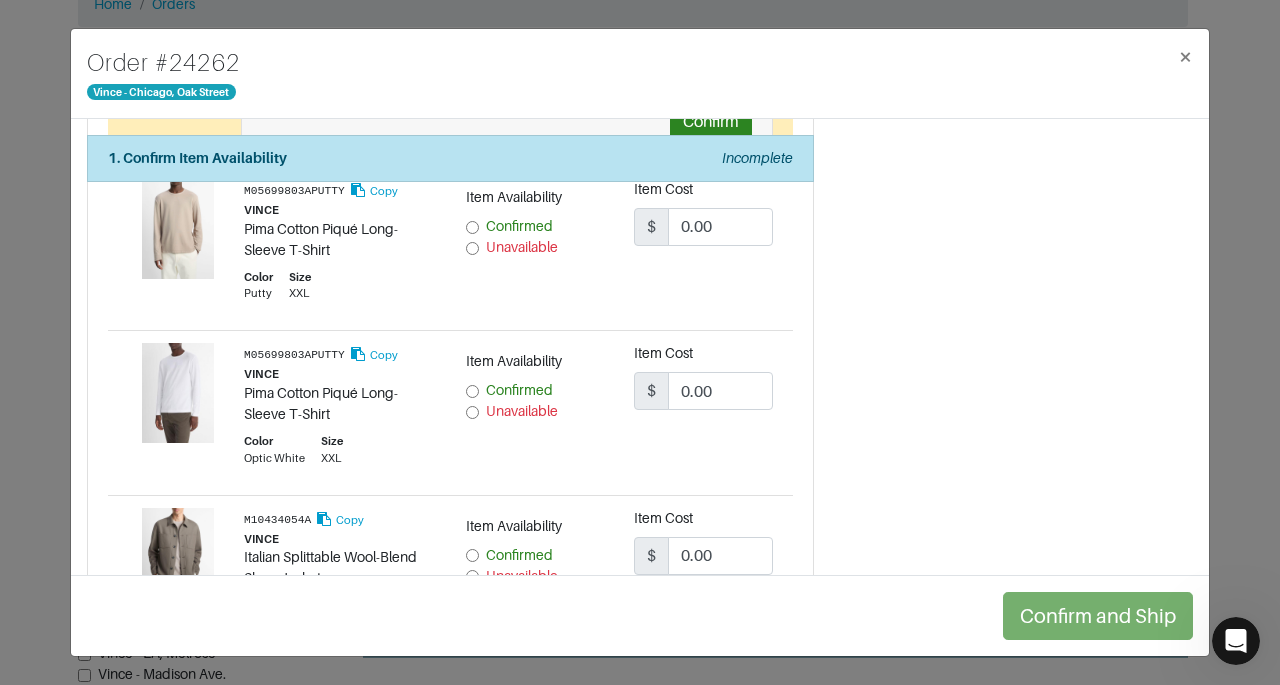 click on "Unavailable" at bounding box center (472, 248) 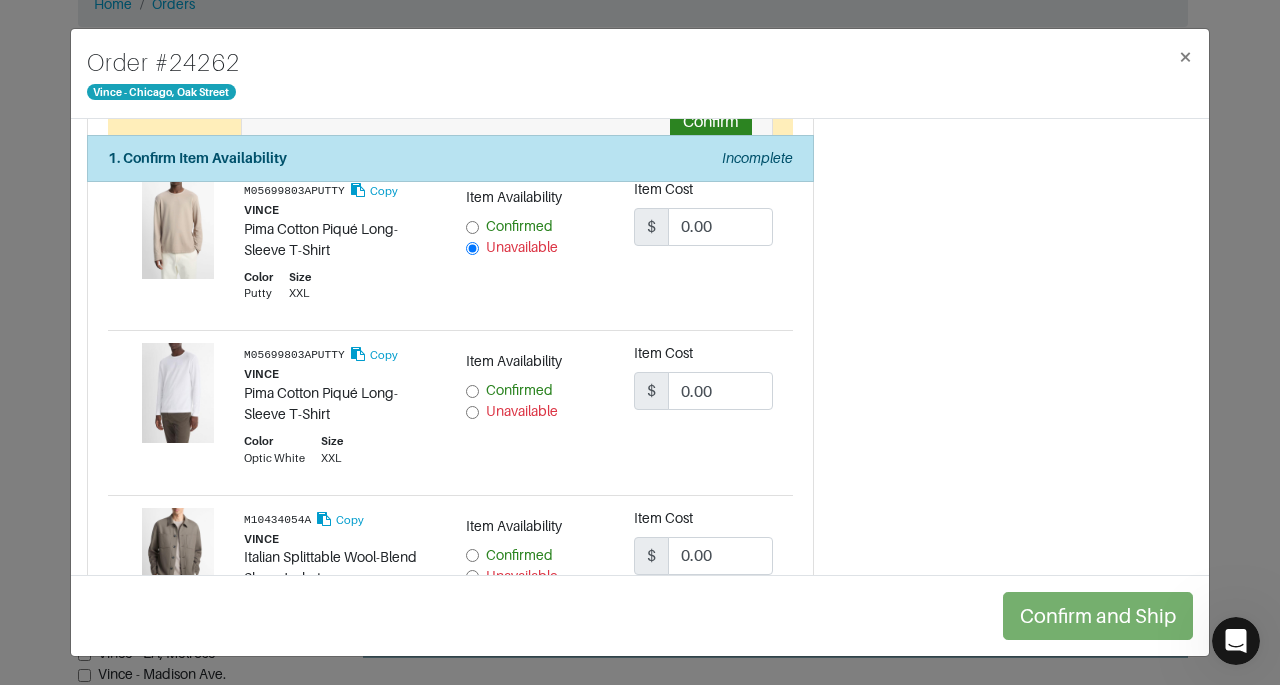 radio on "true" 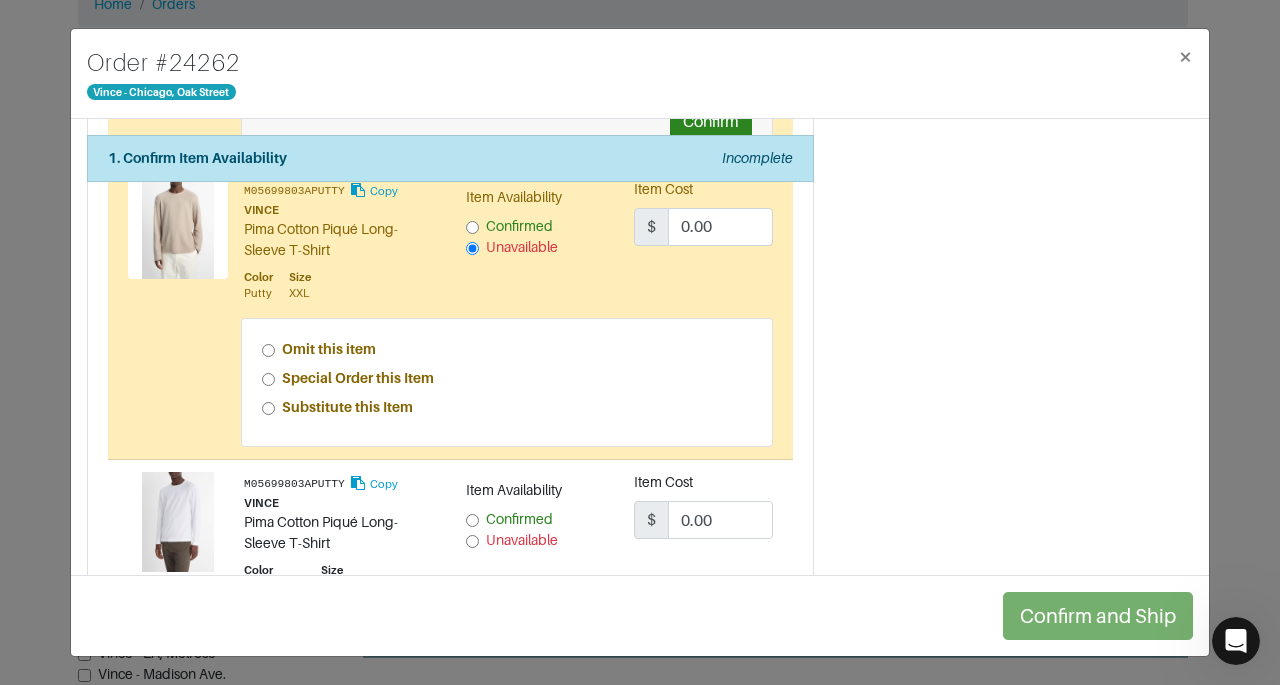 click on "Special Order this Item" at bounding box center (358, 378) 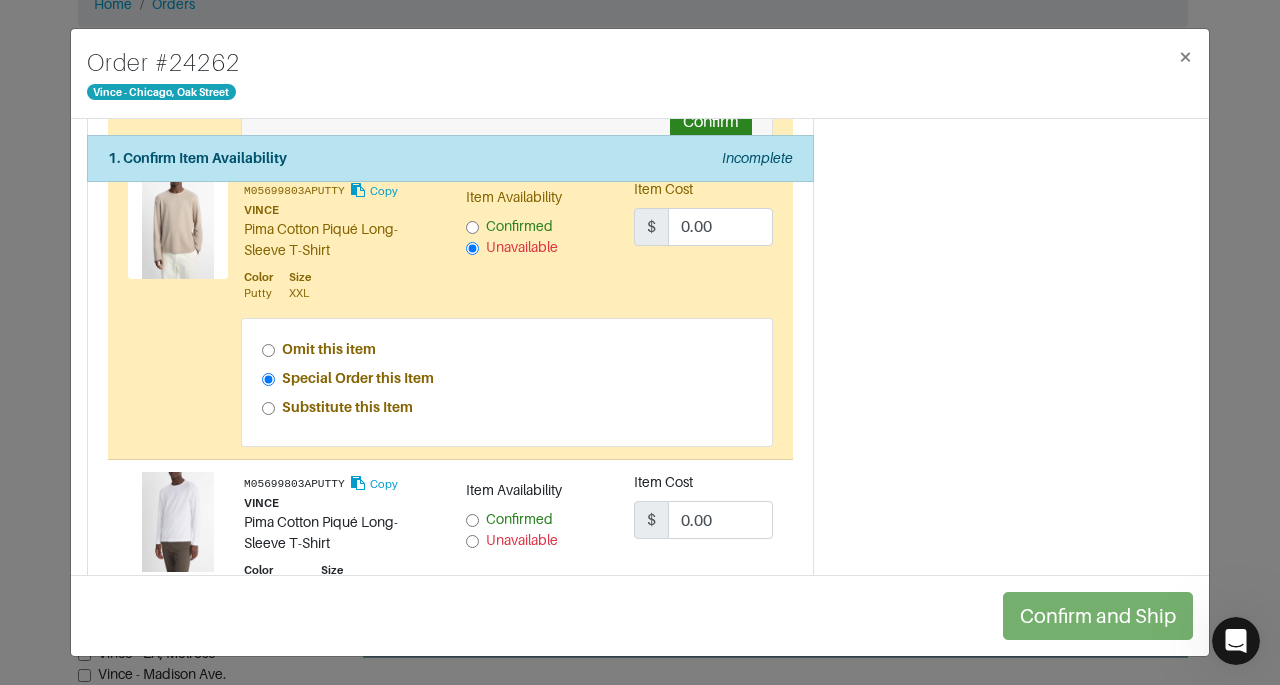 radio on "true" 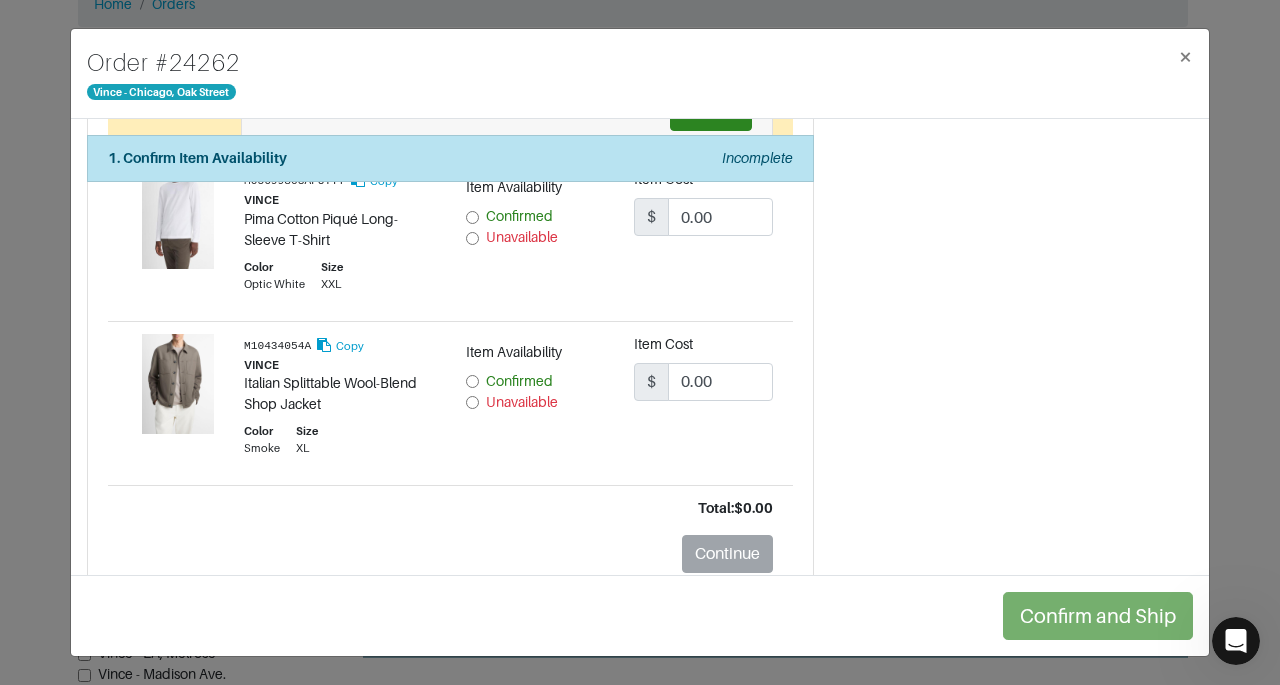 scroll, scrollTop: 1160, scrollLeft: 0, axis: vertical 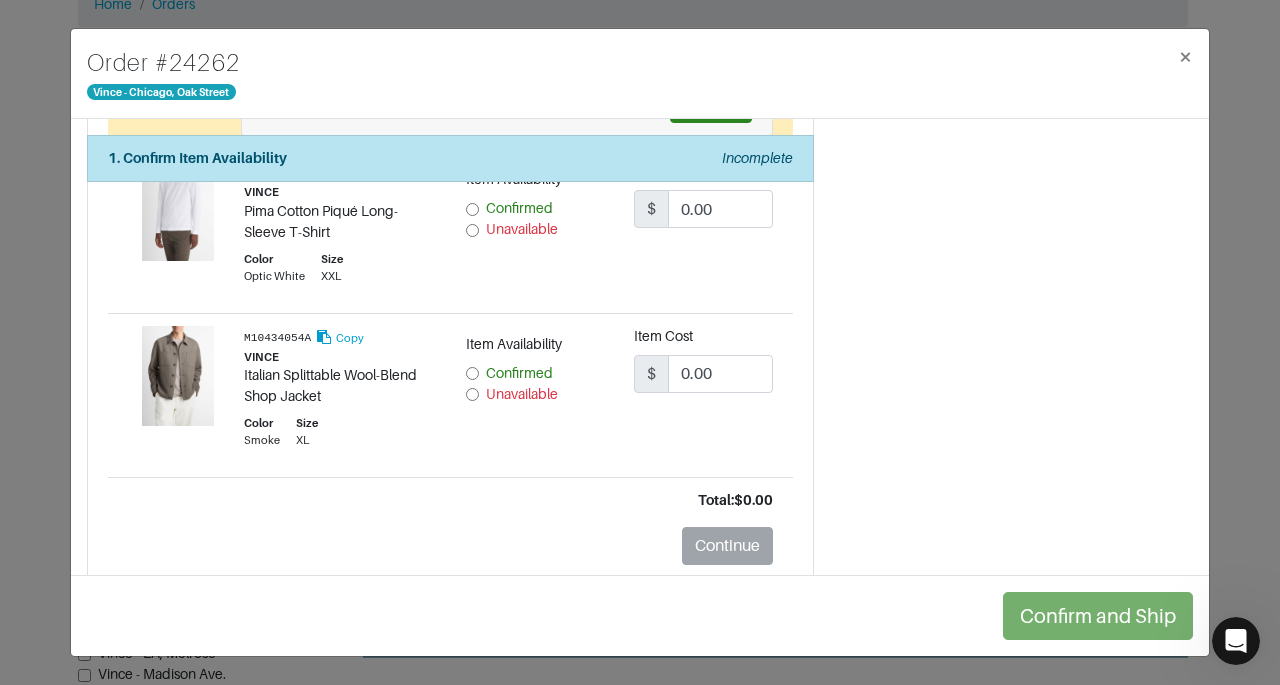 click on "Unavailable" at bounding box center (472, 230) 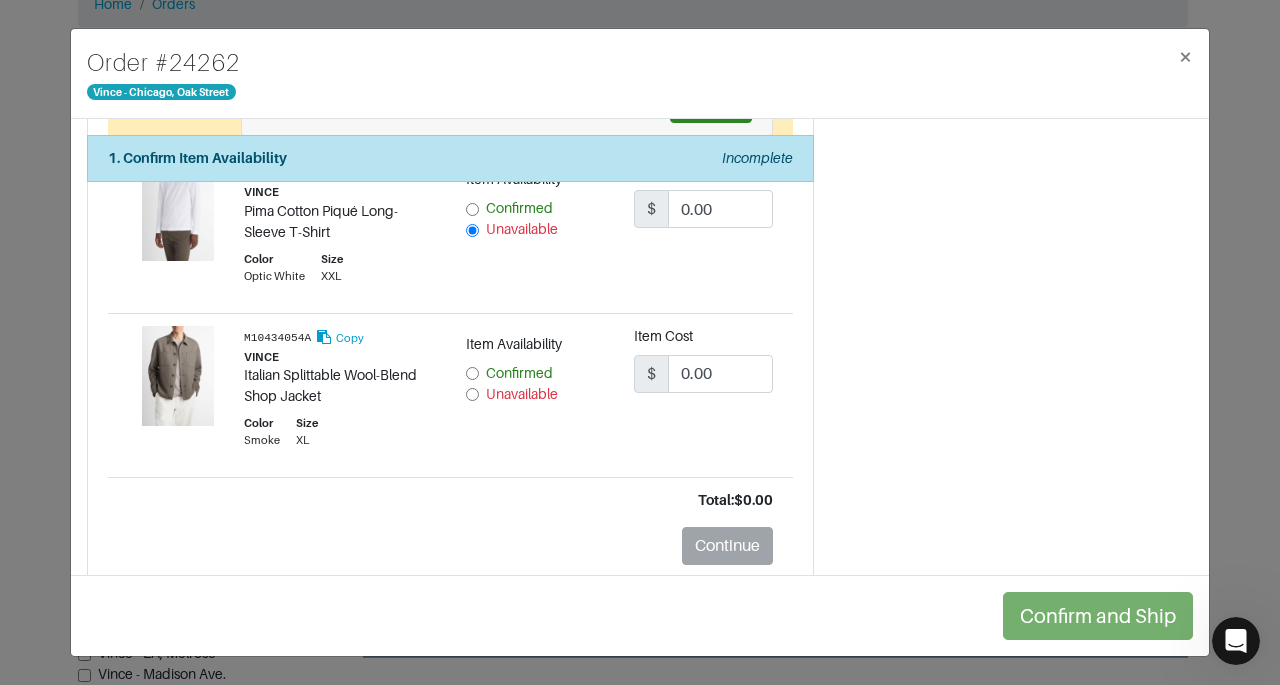 radio on "true" 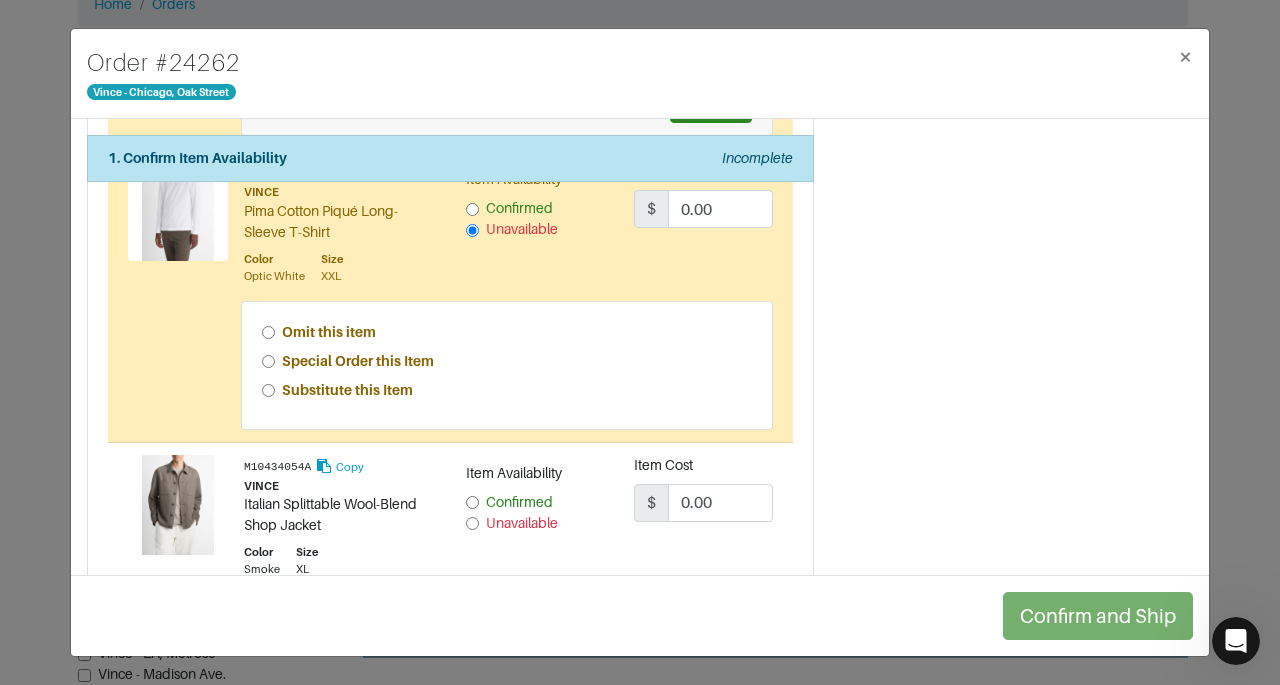 click on "Special Order this Item" at bounding box center [358, 361] 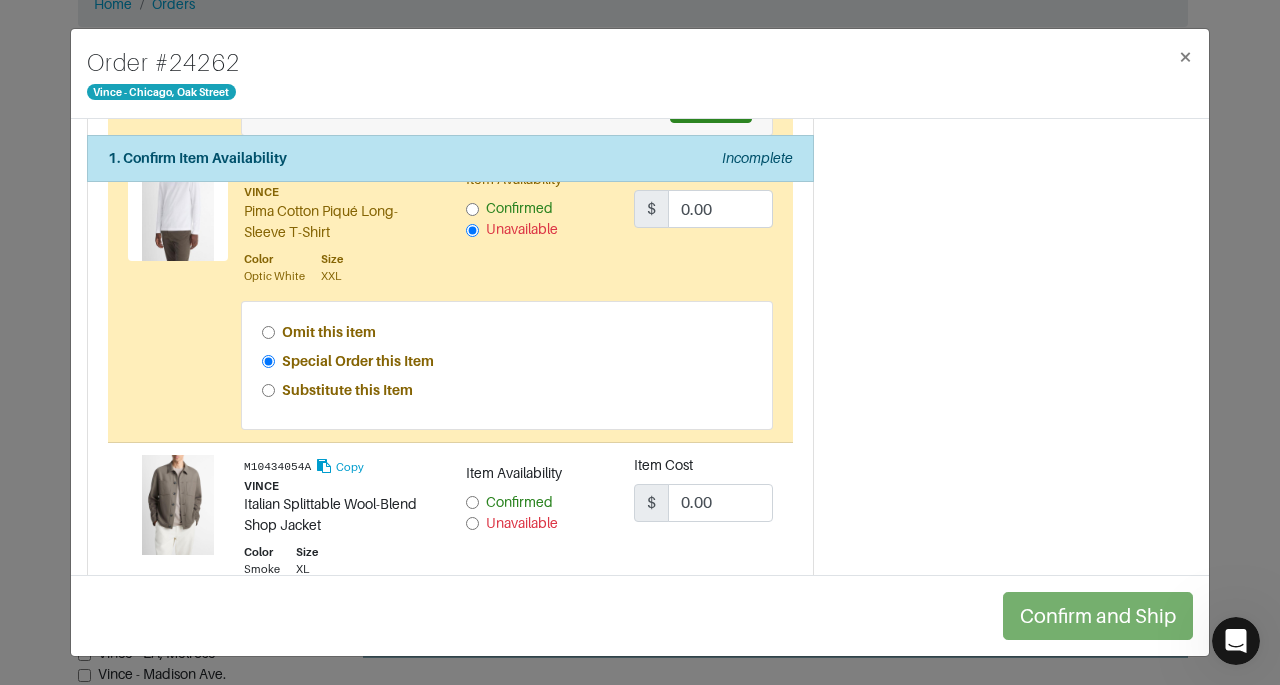 radio on "true" 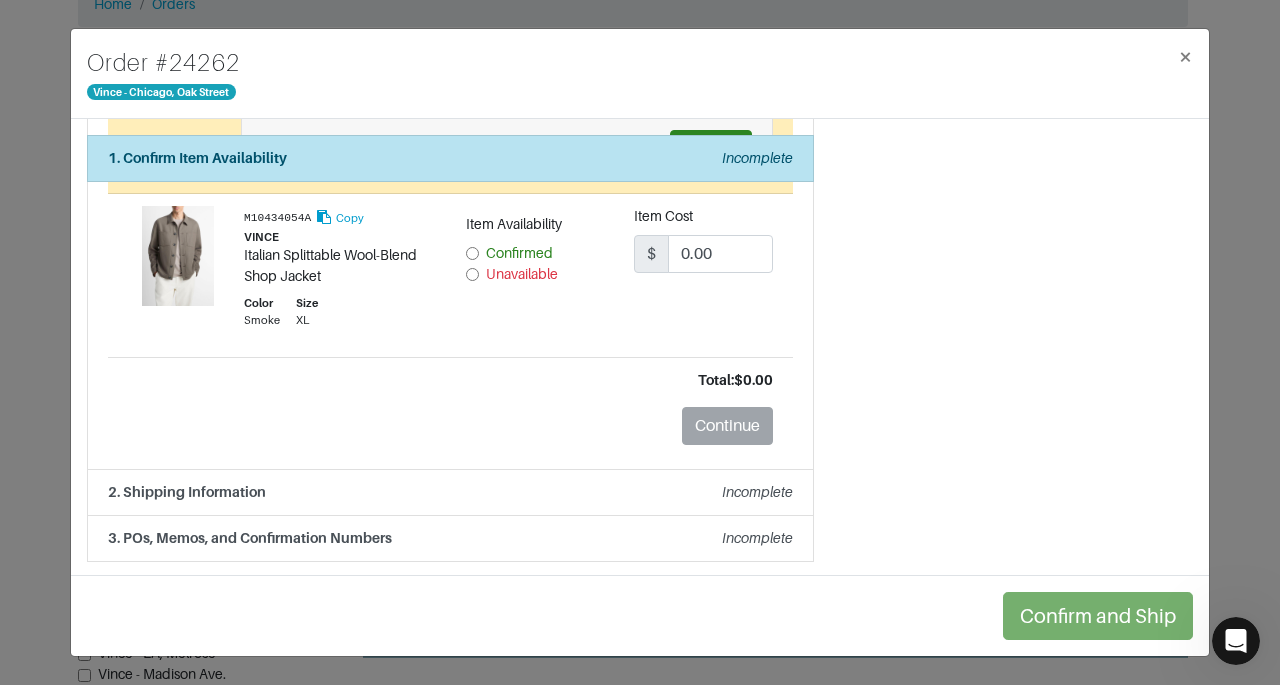 scroll, scrollTop: 1481, scrollLeft: 0, axis: vertical 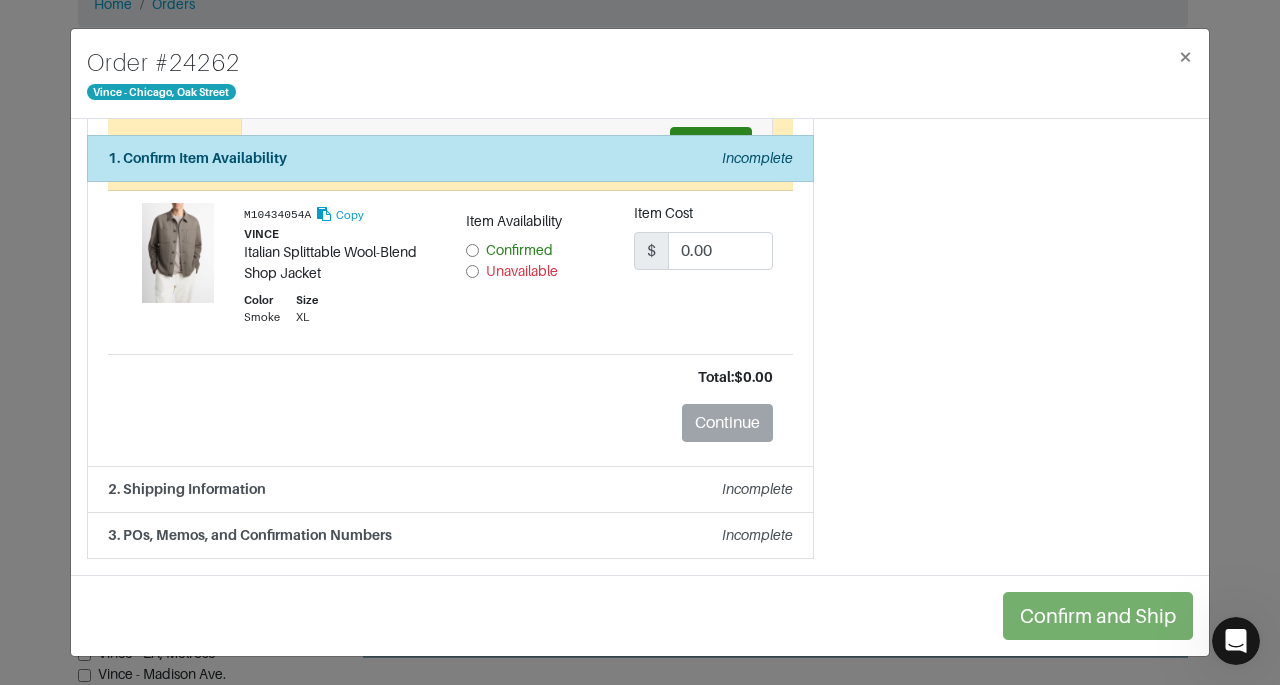 click on "Unavailable" at bounding box center [522, 271] 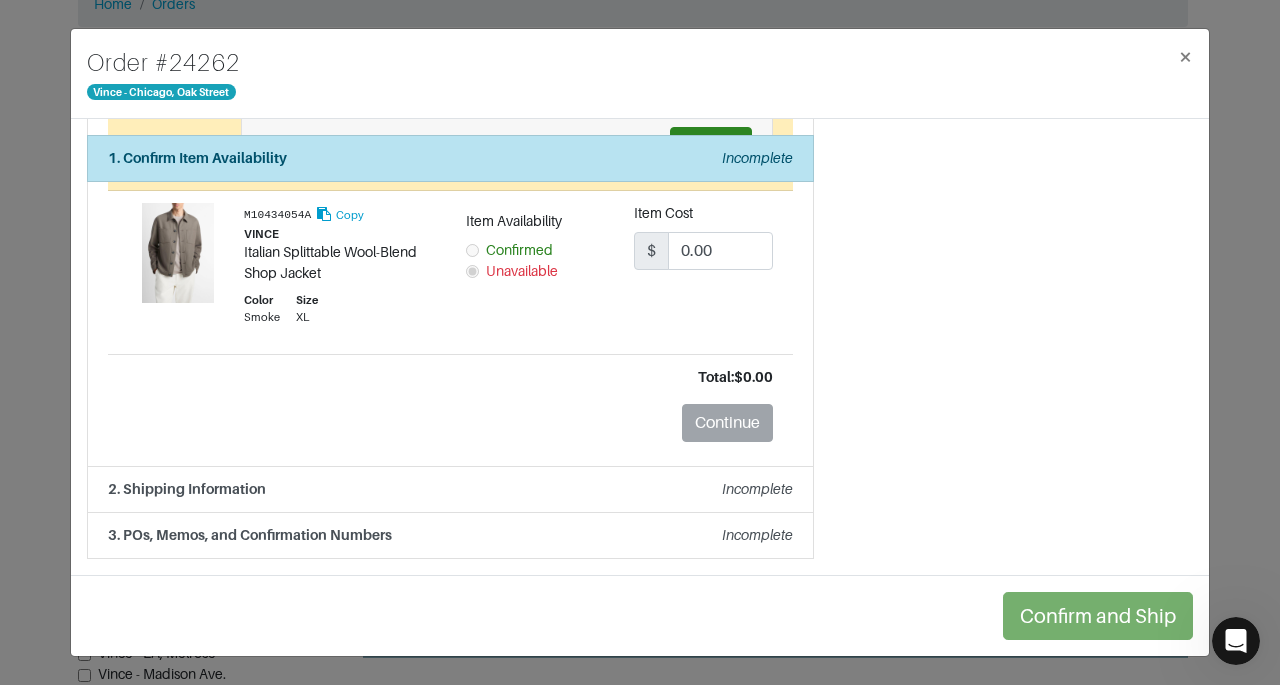 radio on "true" 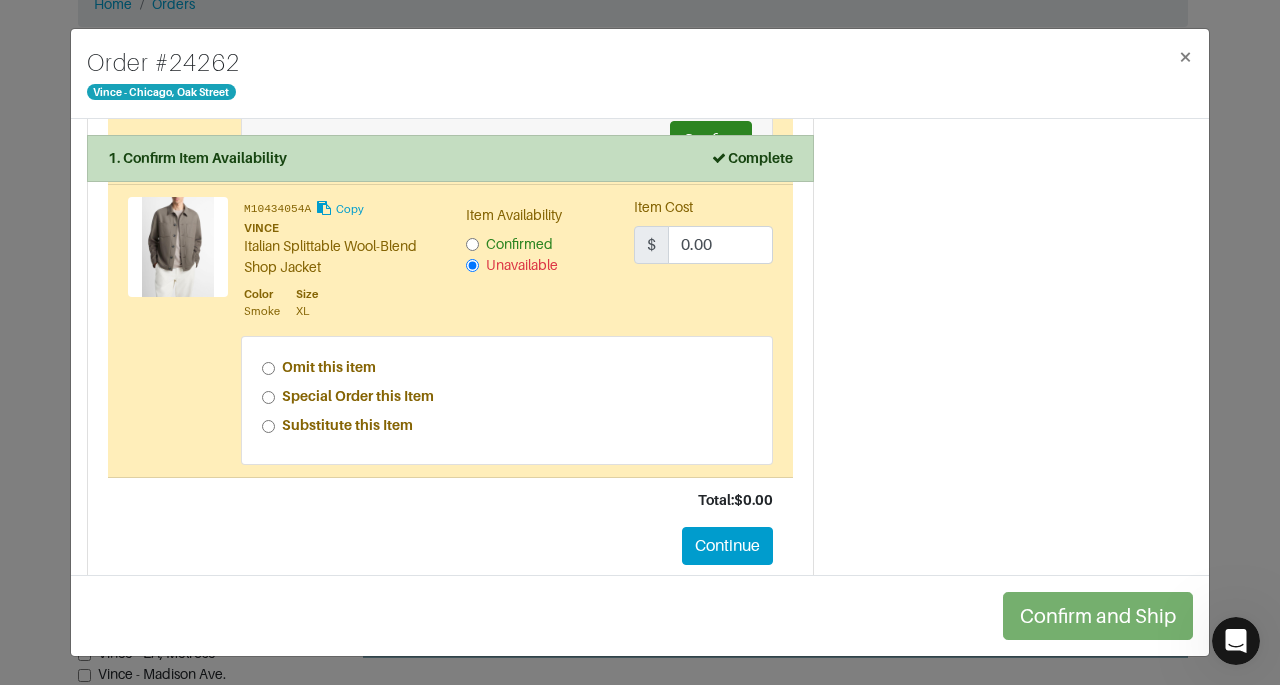 click on "Special Order this Item" at bounding box center (358, 396) 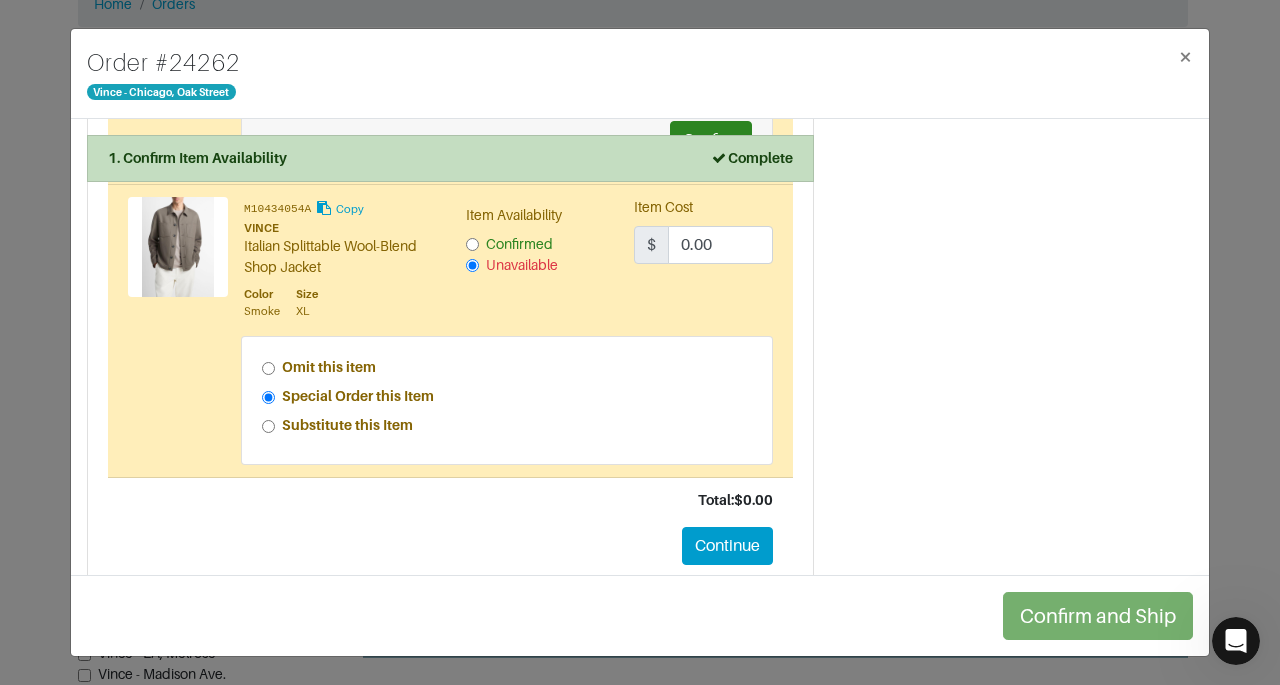 radio on "true" 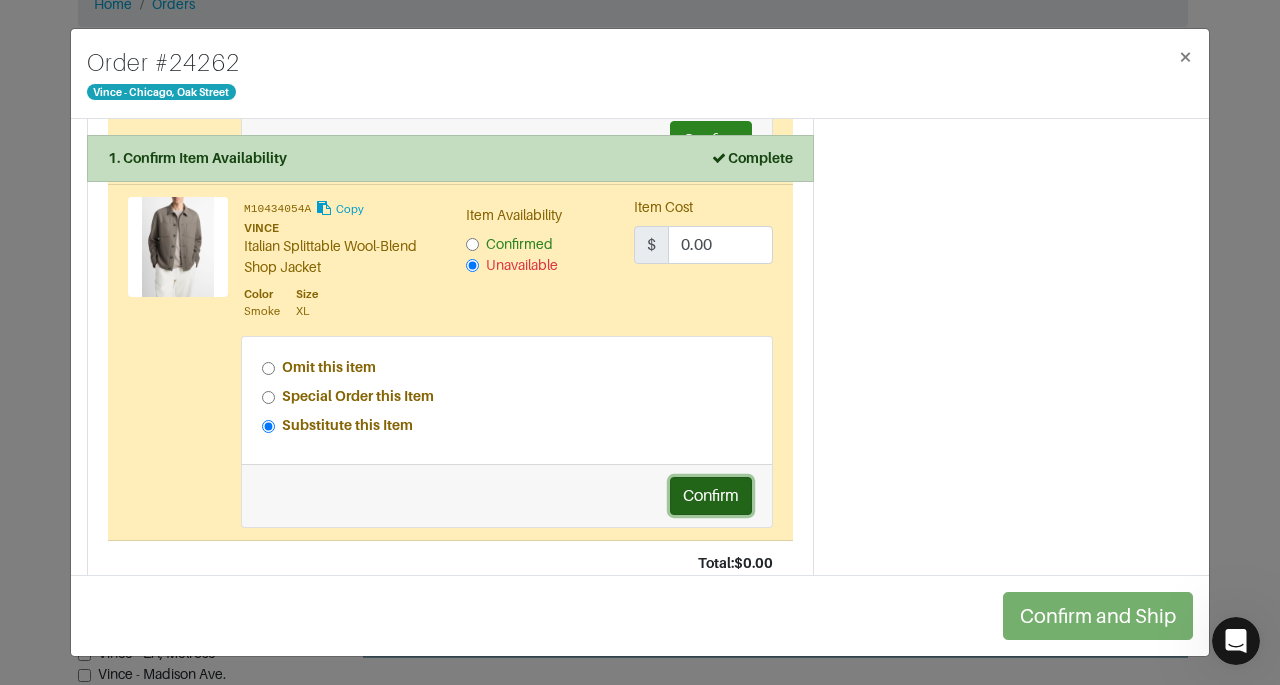 click on "Confirm" at bounding box center [711, 496] 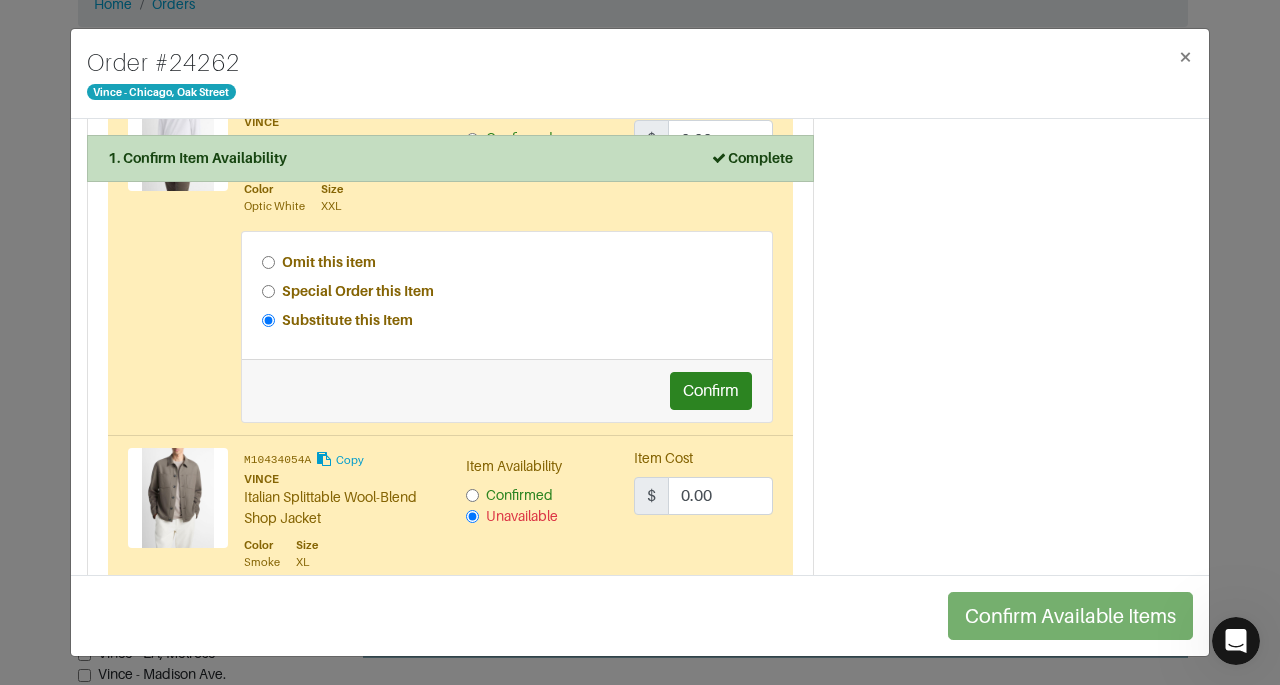 scroll, scrollTop: 1173, scrollLeft: 0, axis: vertical 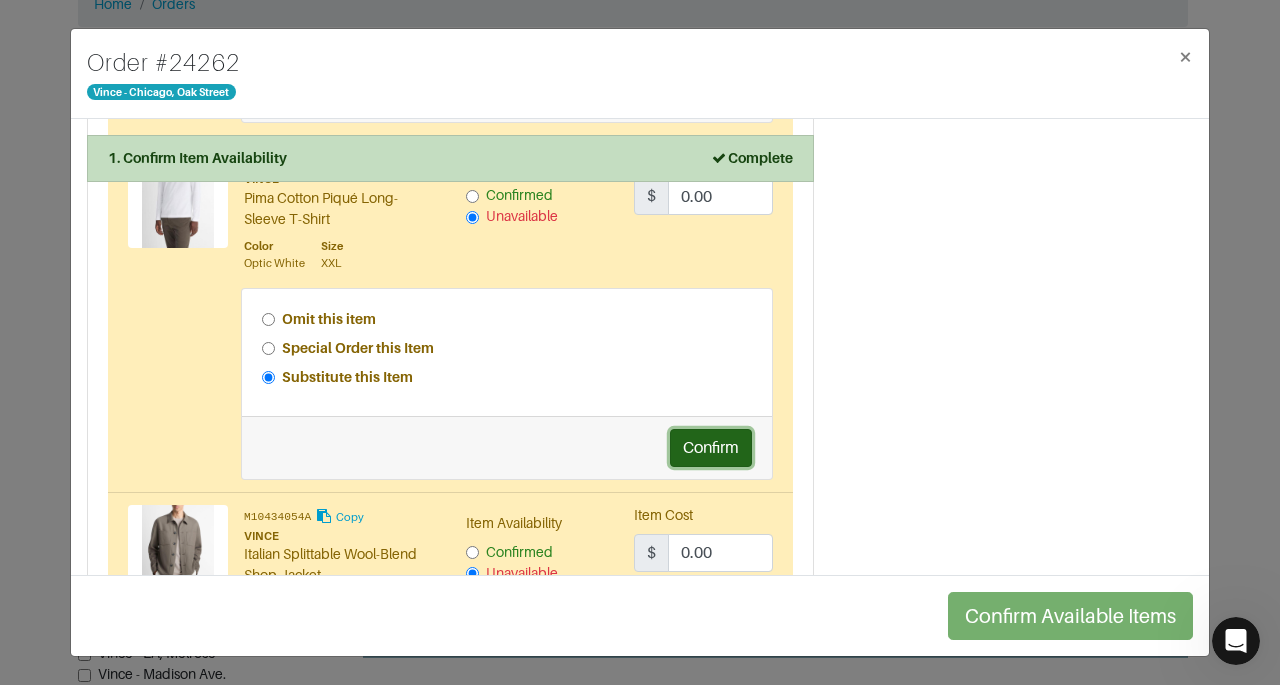 click on "Confirm" at bounding box center (711, 448) 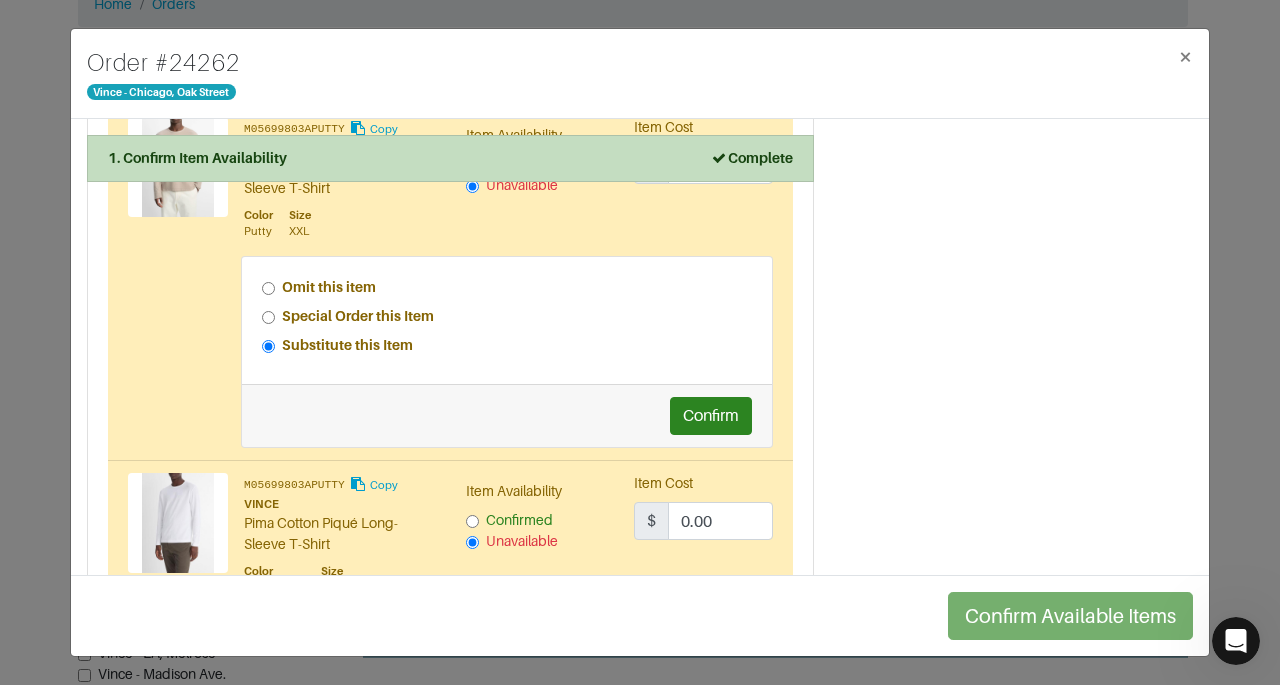 scroll, scrollTop: 822, scrollLeft: 0, axis: vertical 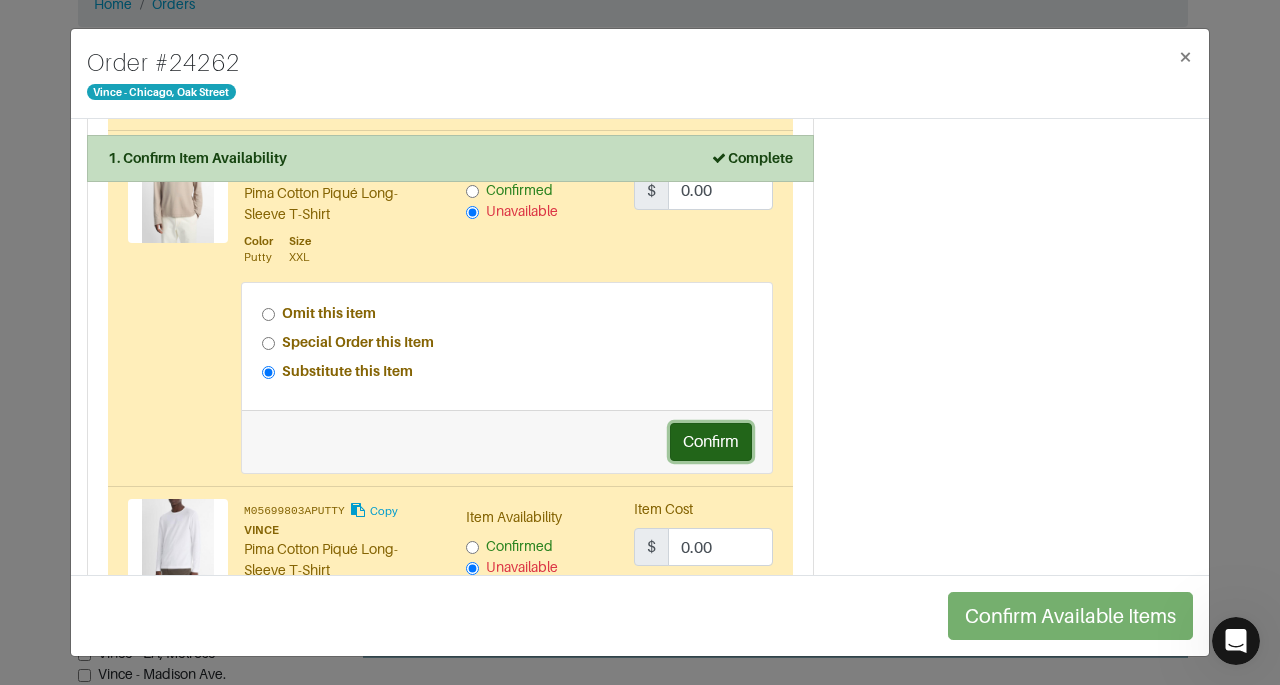 click on "Confirm" at bounding box center [711, 442] 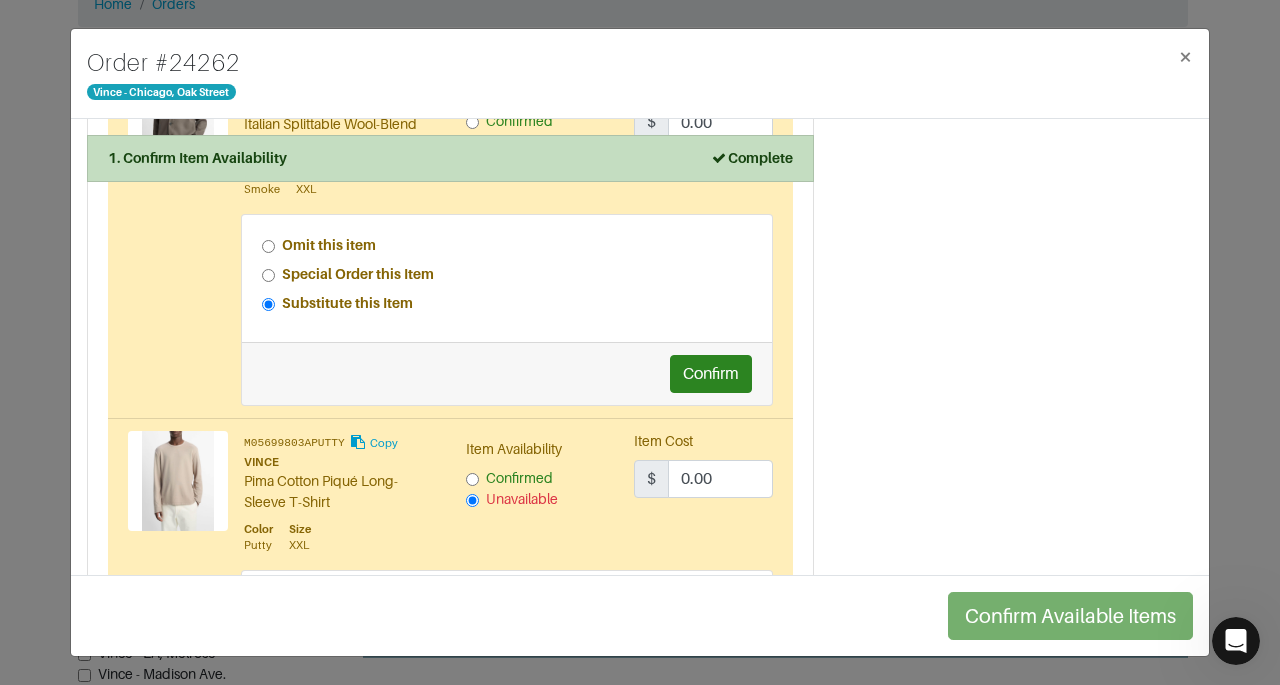 scroll, scrollTop: 470, scrollLeft: 0, axis: vertical 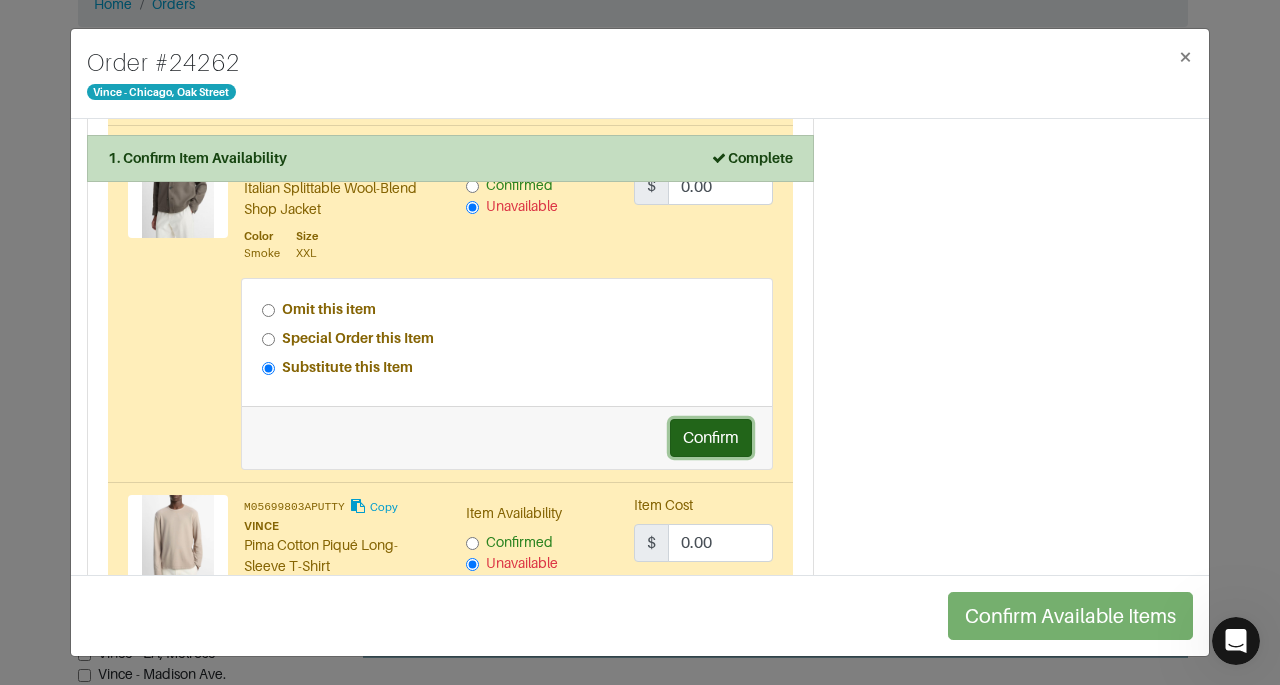 click on "Confirm" at bounding box center [711, 438] 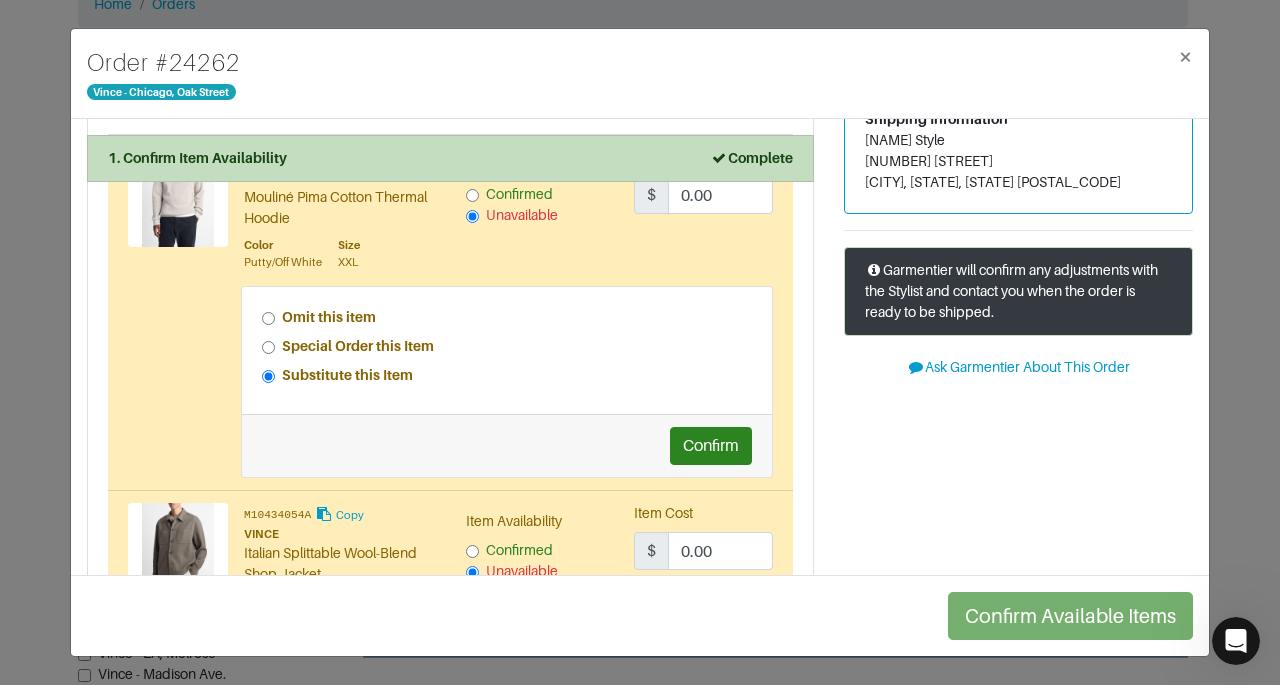 scroll, scrollTop: 51, scrollLeft: 0, axis: vertical 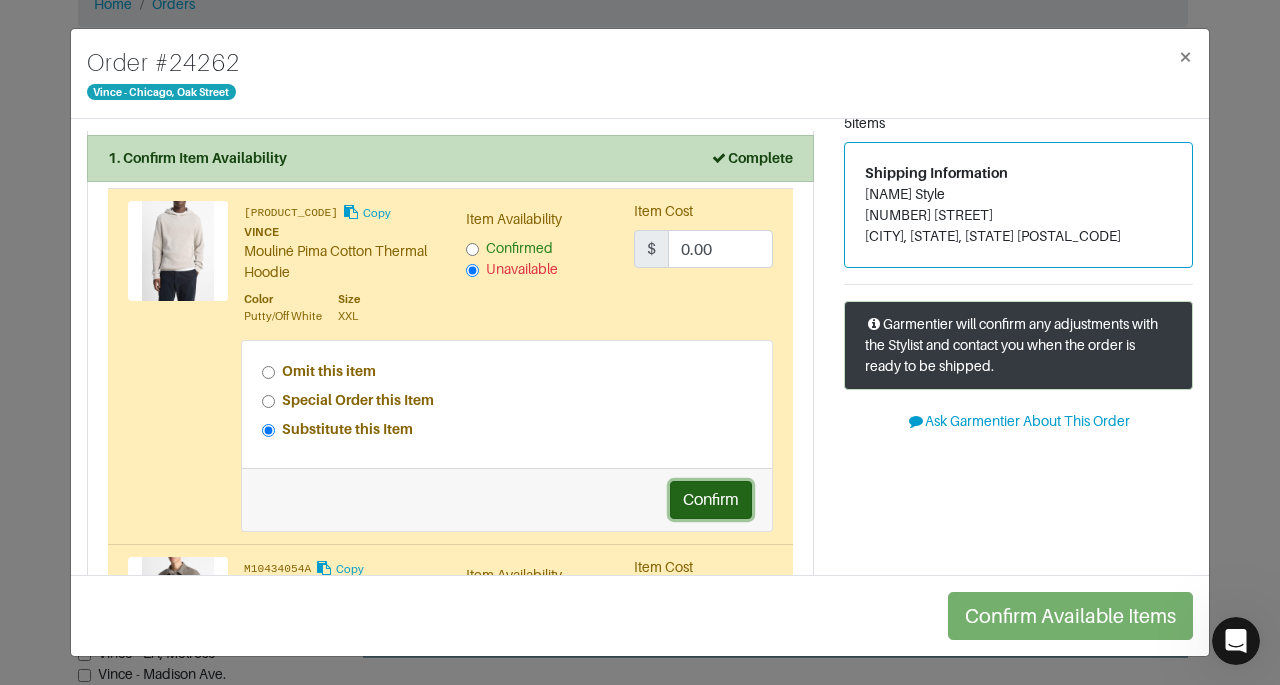 click on "Confirm" at bounding box center (711, 500) 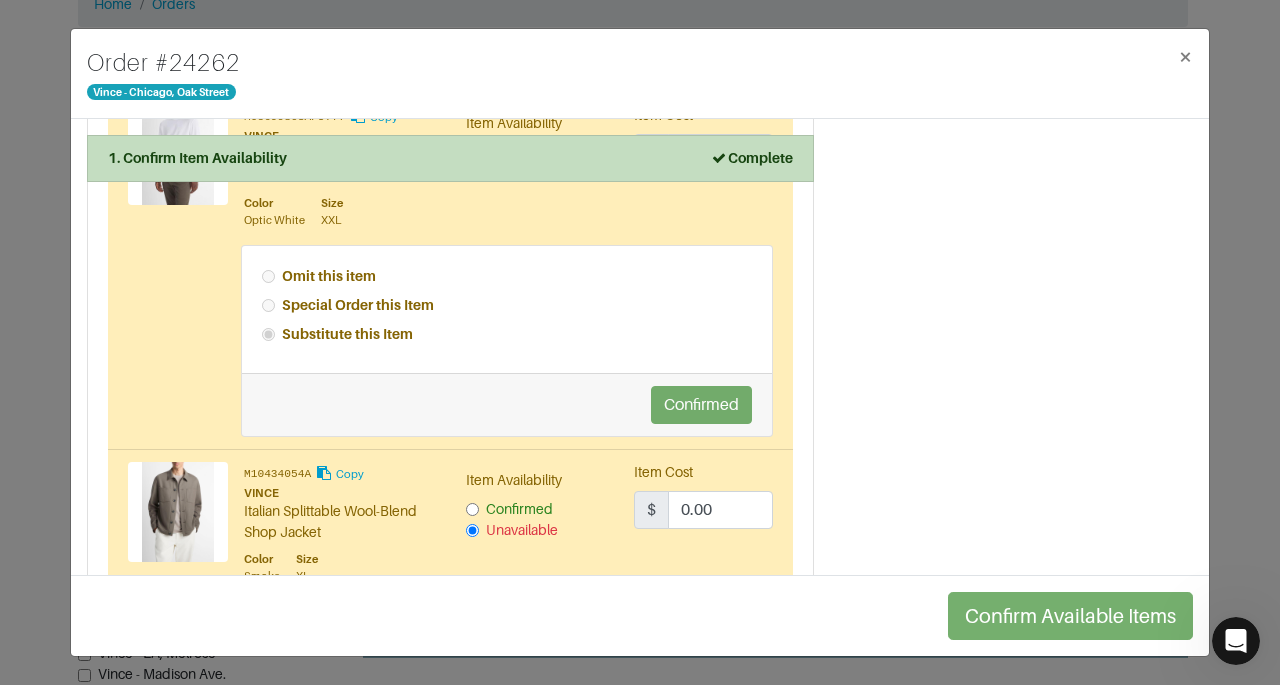 scroll, scrollTop: 1671, scrollLeft: 0, axis: vertical 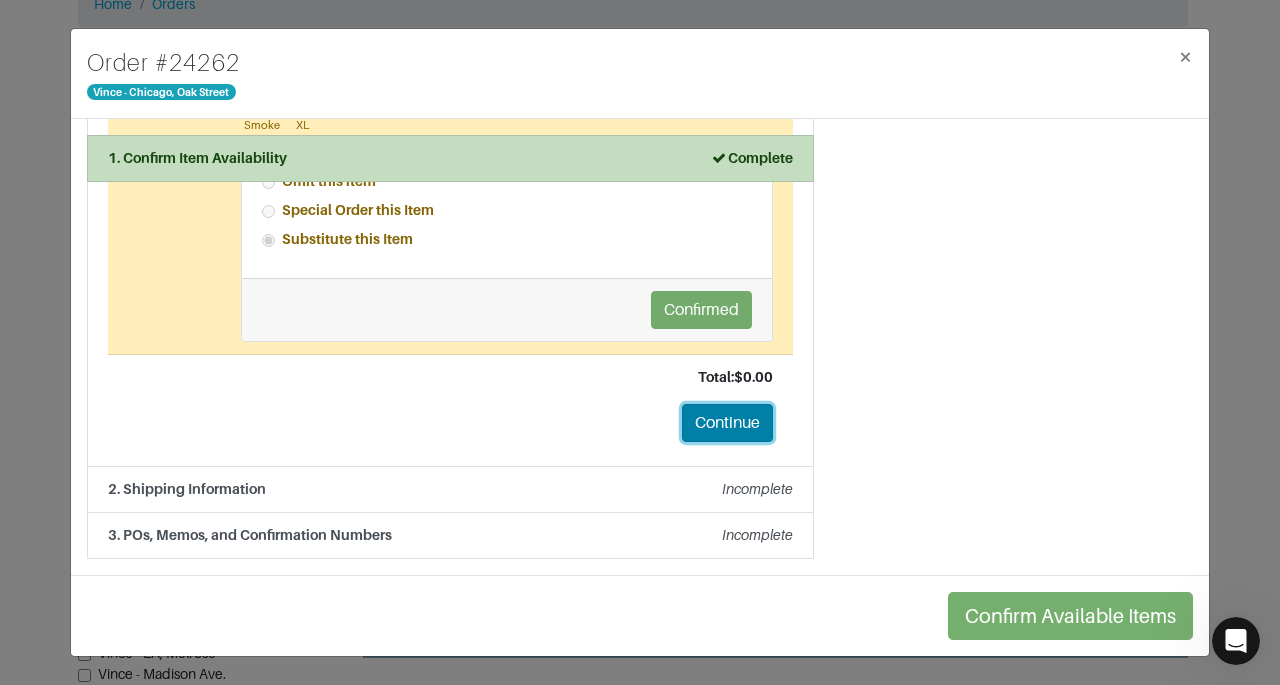 click on "Continue" at bounding box center (727, 423) 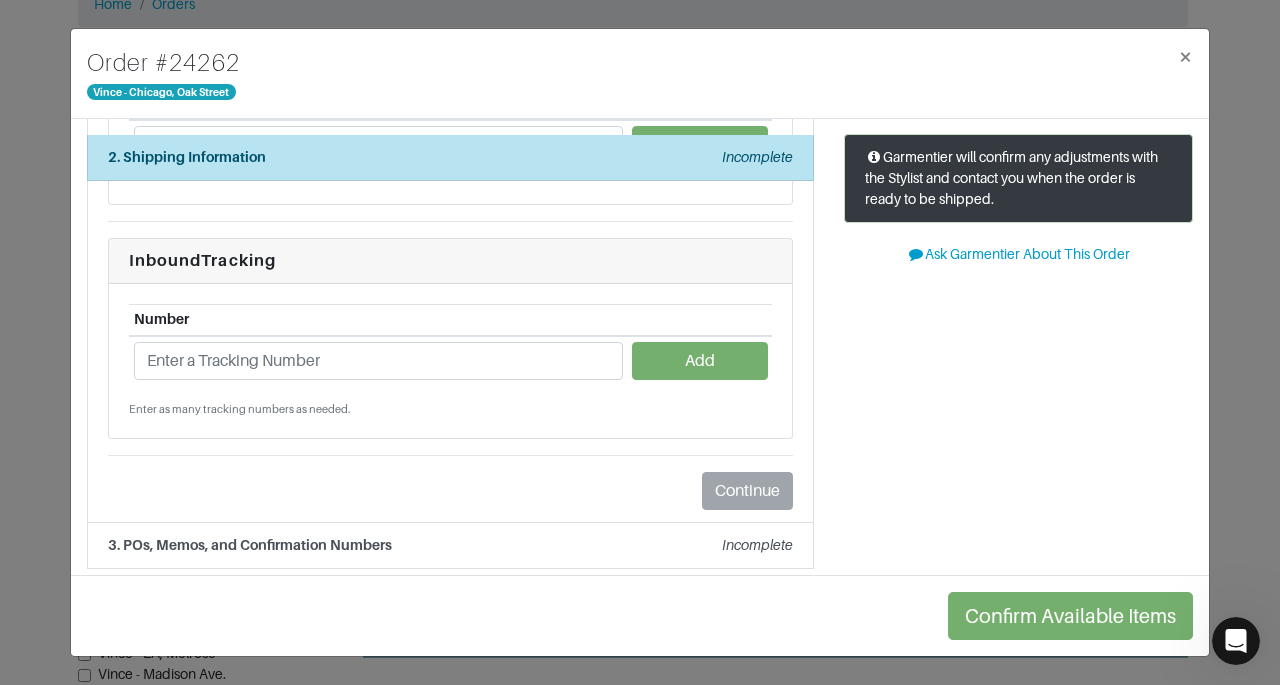 scroll, scrollTop: 0, scrollLeft: 0, axis: both 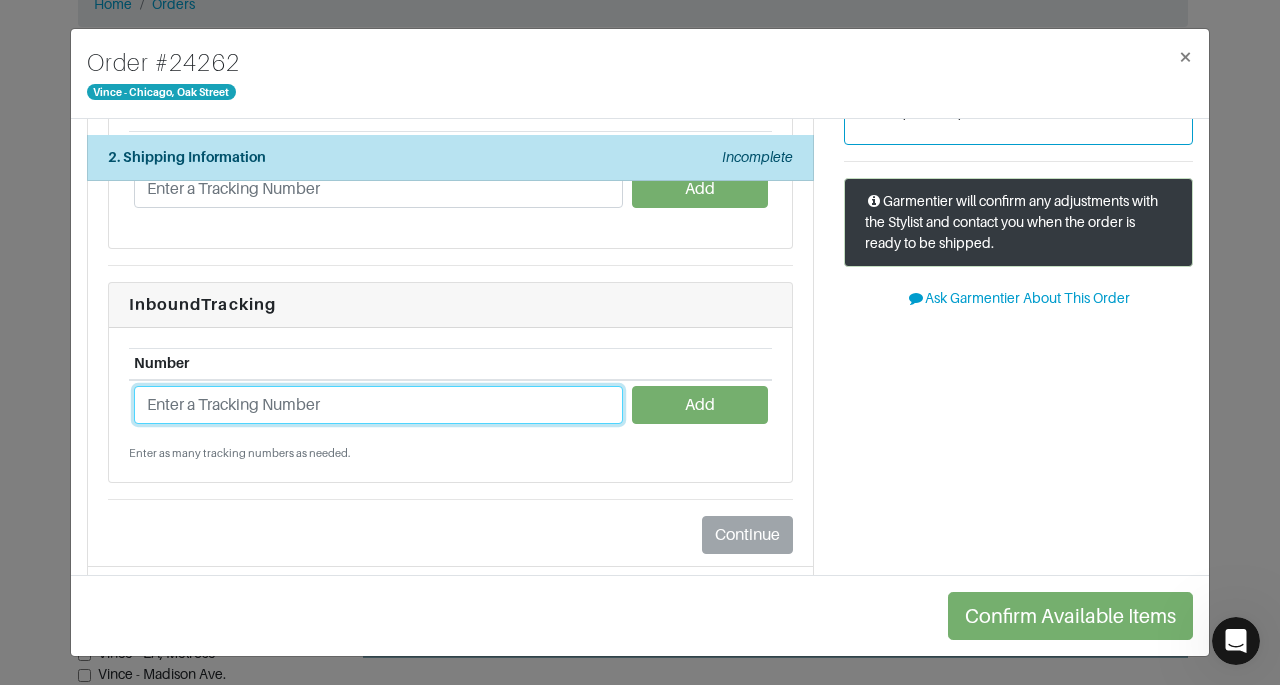 click at bounding box center (378, 405) 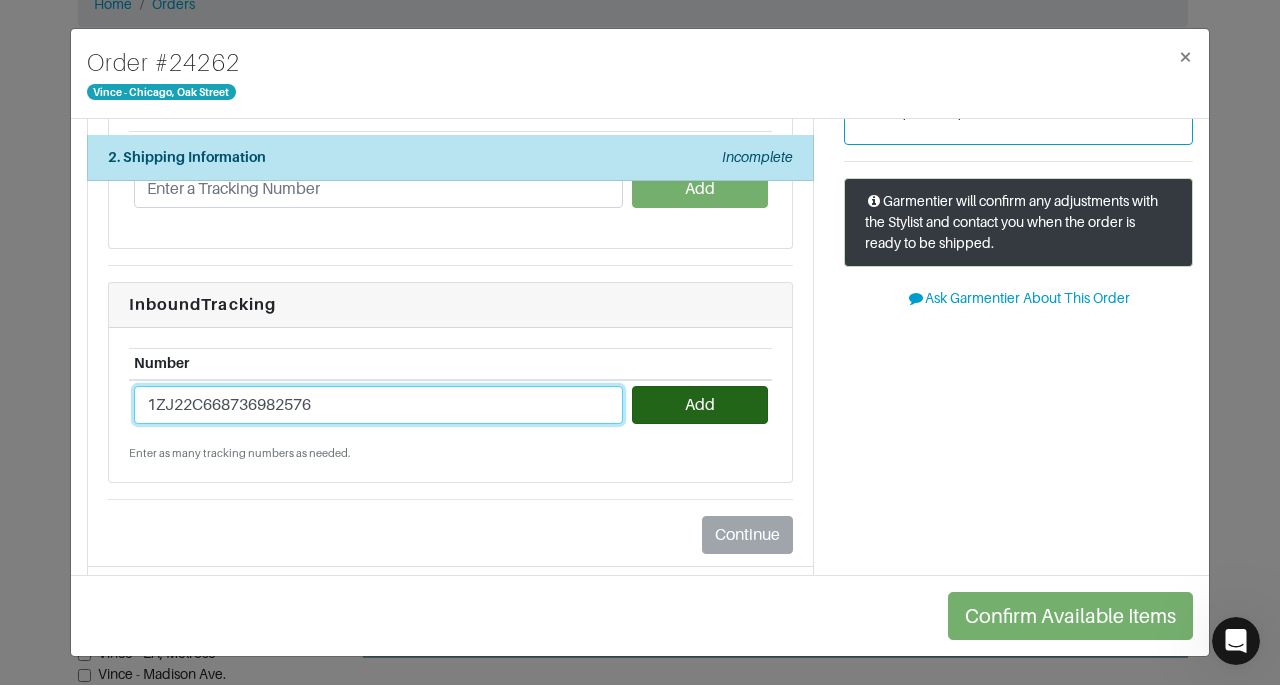 type on "1ZJ22C668736982576" 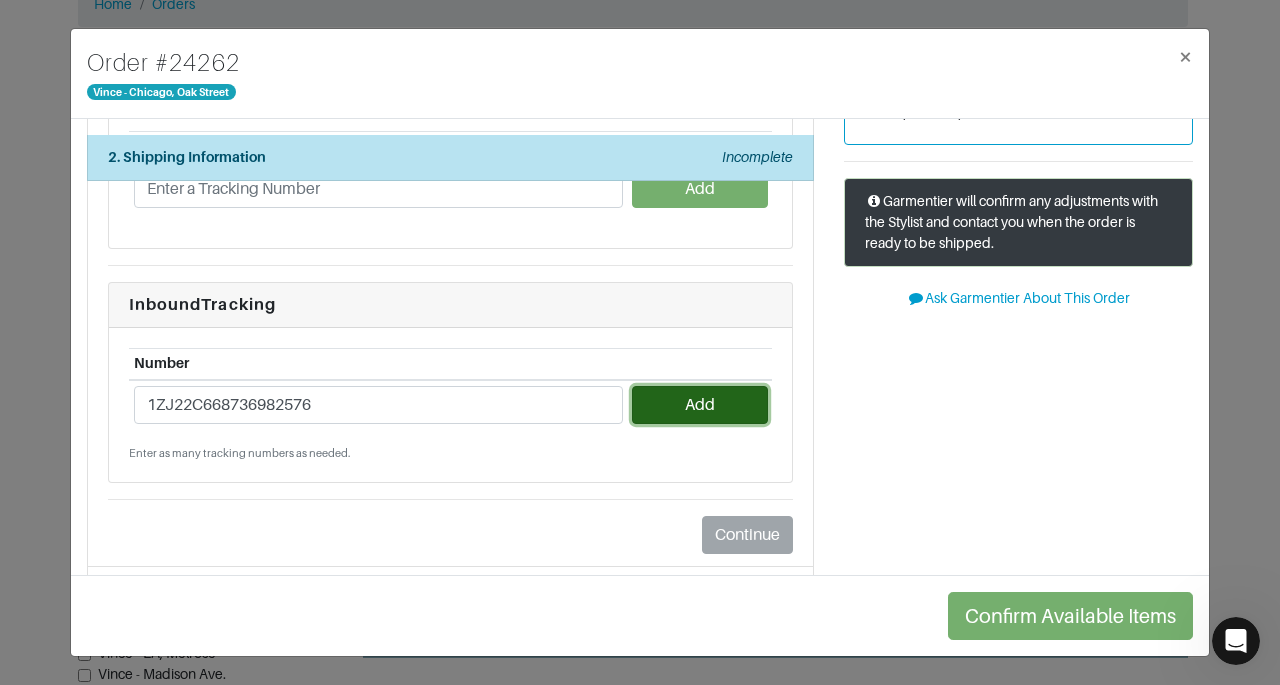 click on "Add" at bounding box center (699, 405) 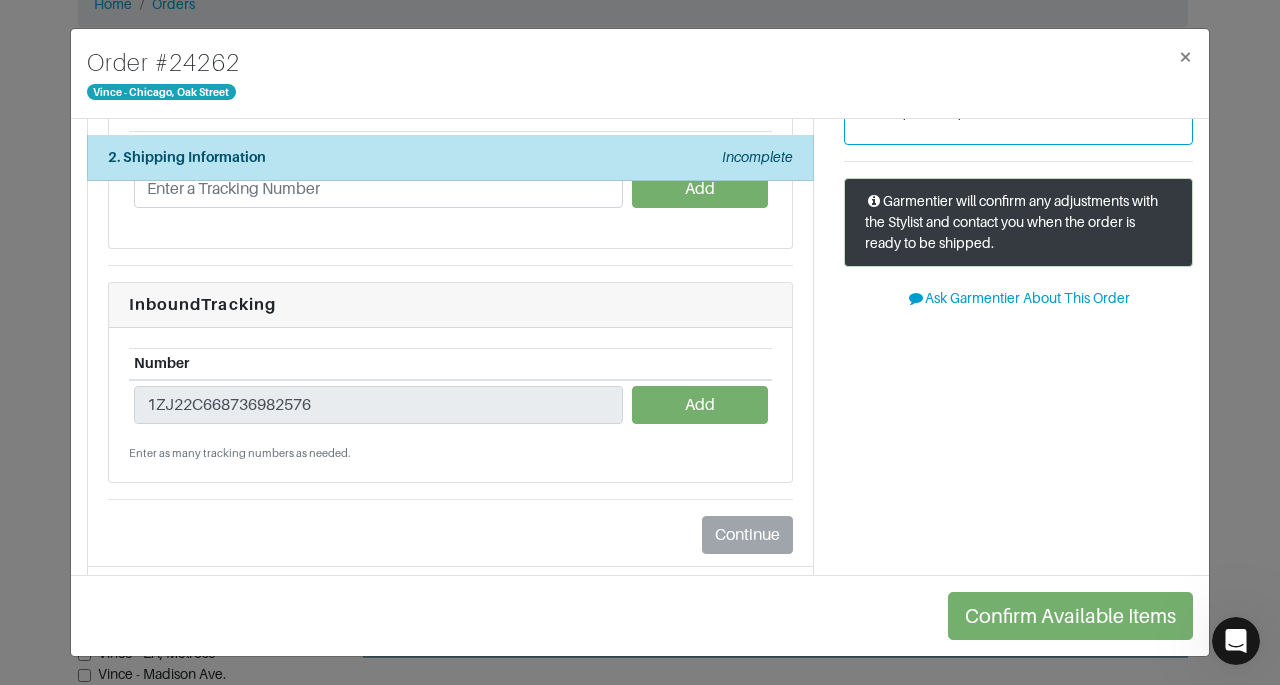 type 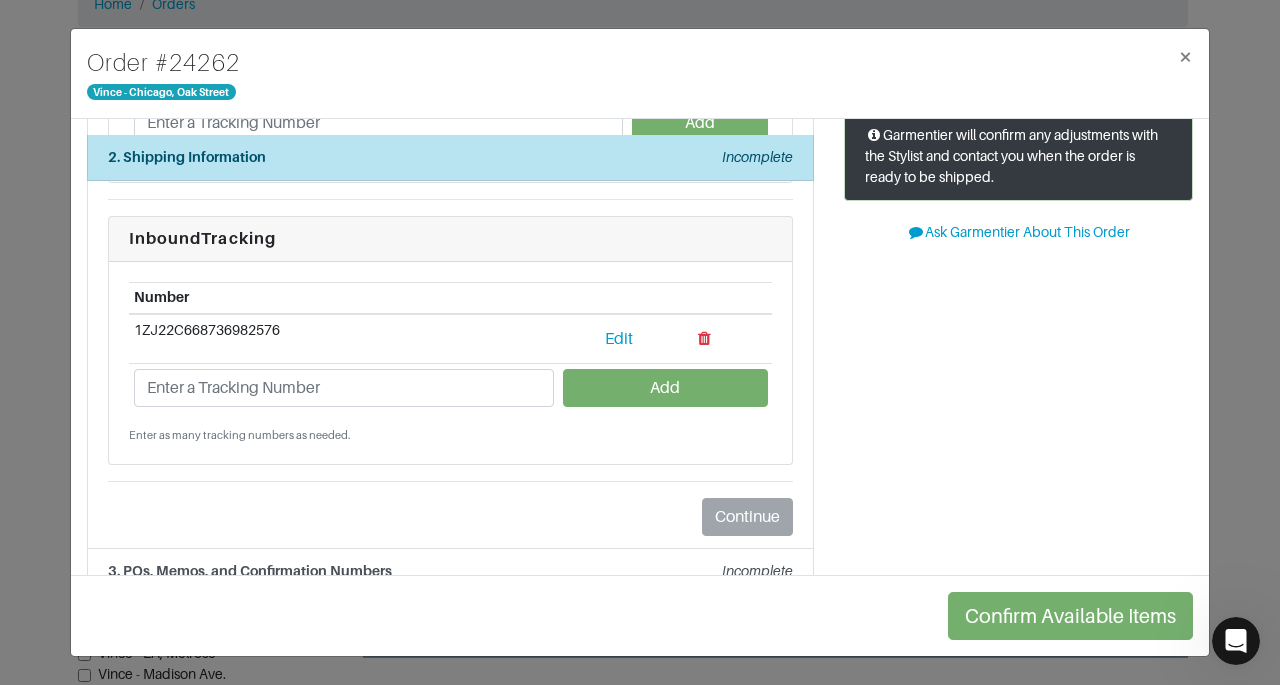 scroll, scrollTop: 266, scrollLeft: 0, axis: vertical 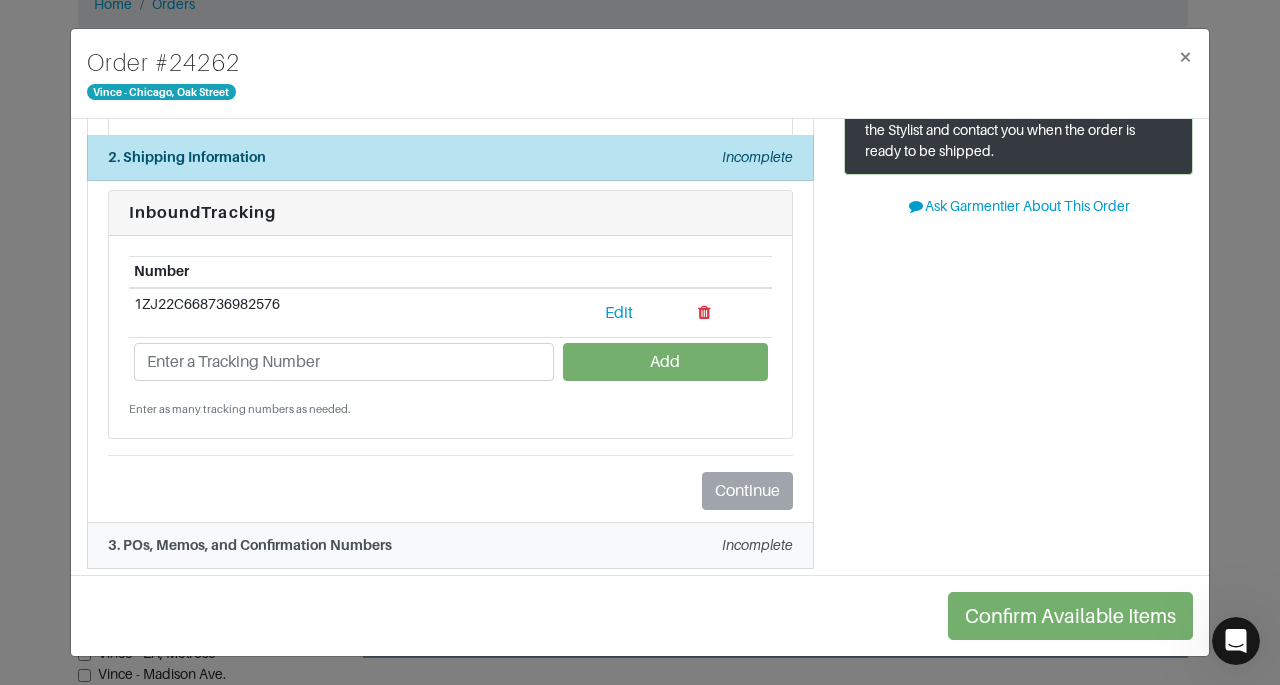click on "3. POs, Memos, and Confirmation Numbers Incomplete" at bounding box center (450, 545) 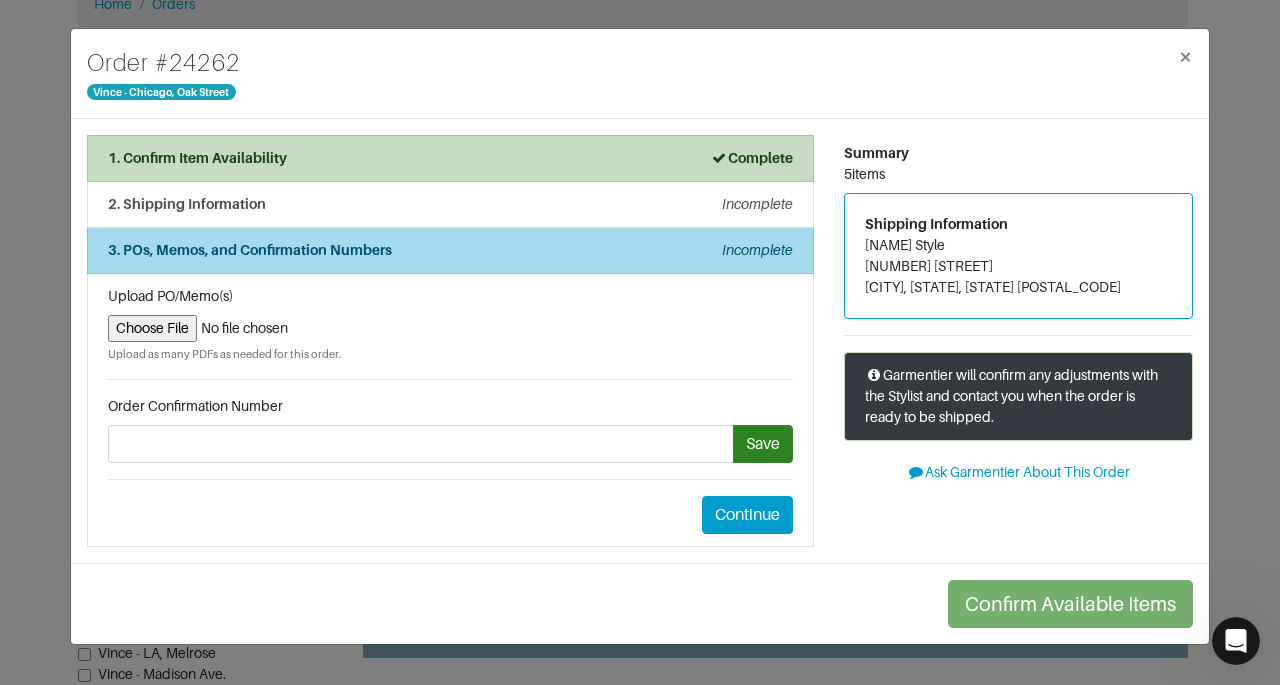 scroll, scrollTop: 0, scrollLeft: 0, axis: both 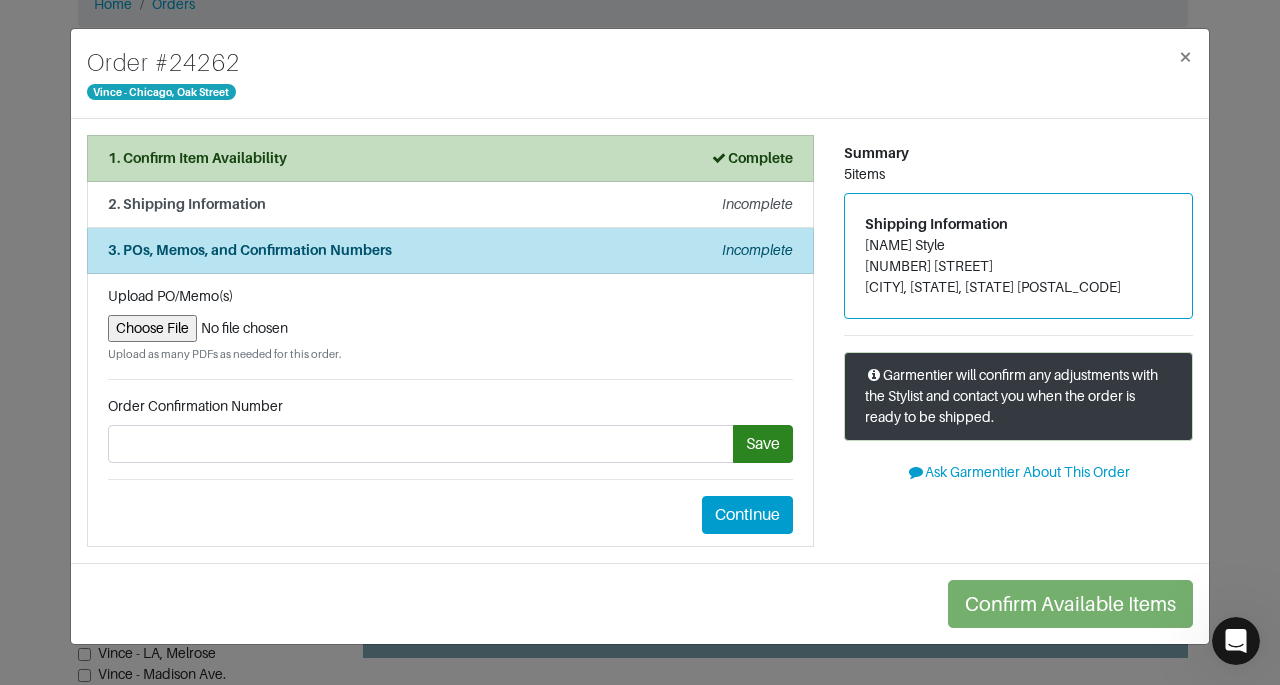 click at bounding box center (450, 328) 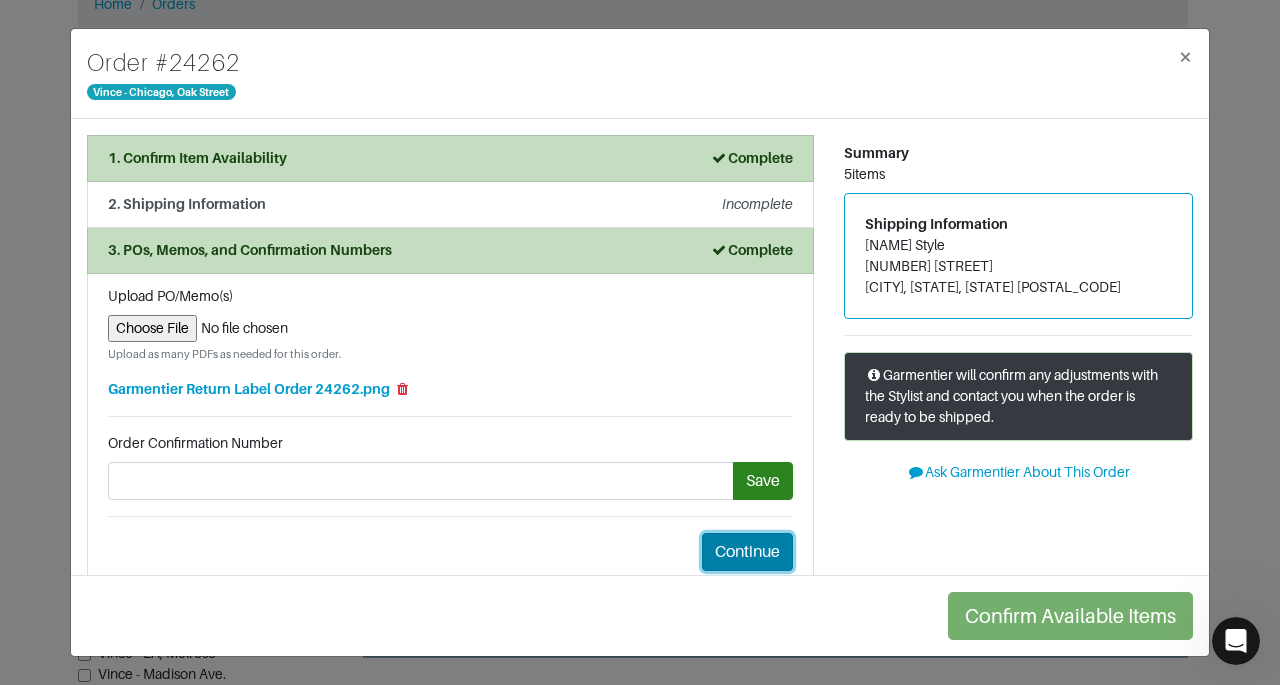 click on "Continue" at bounding box center [747, 552] 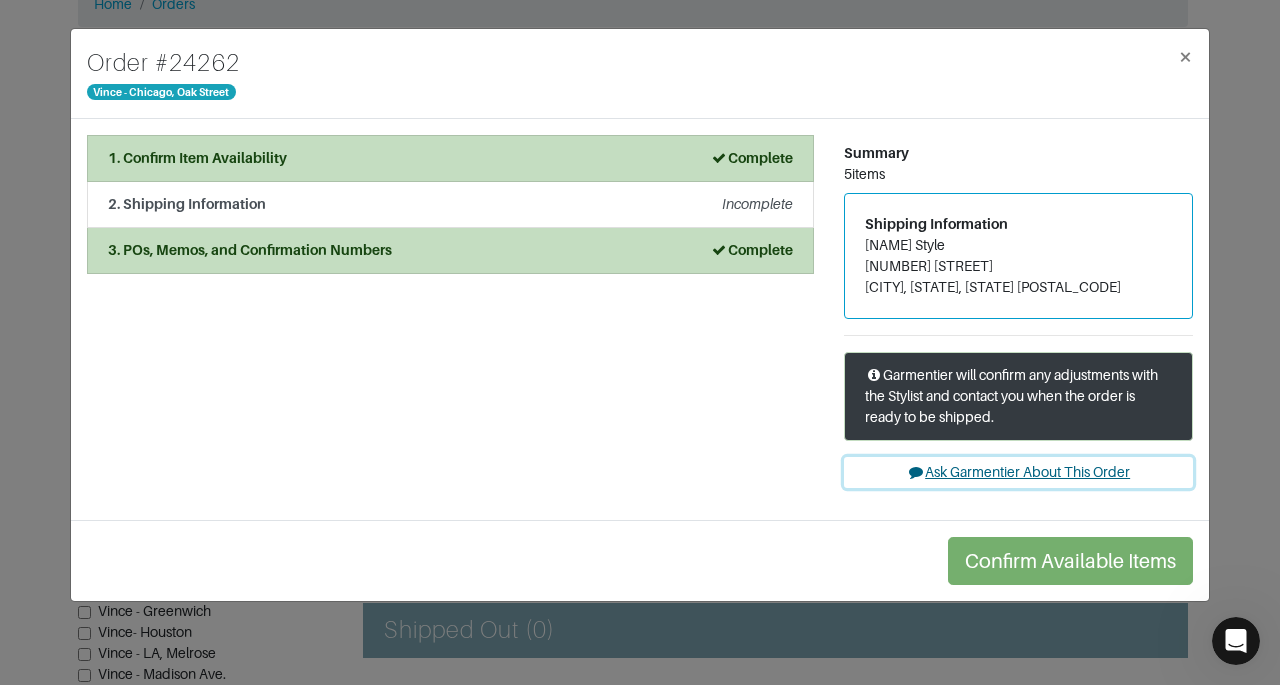 click on "Ask Garmentier About This Order" at bounding box center (1018, 472) 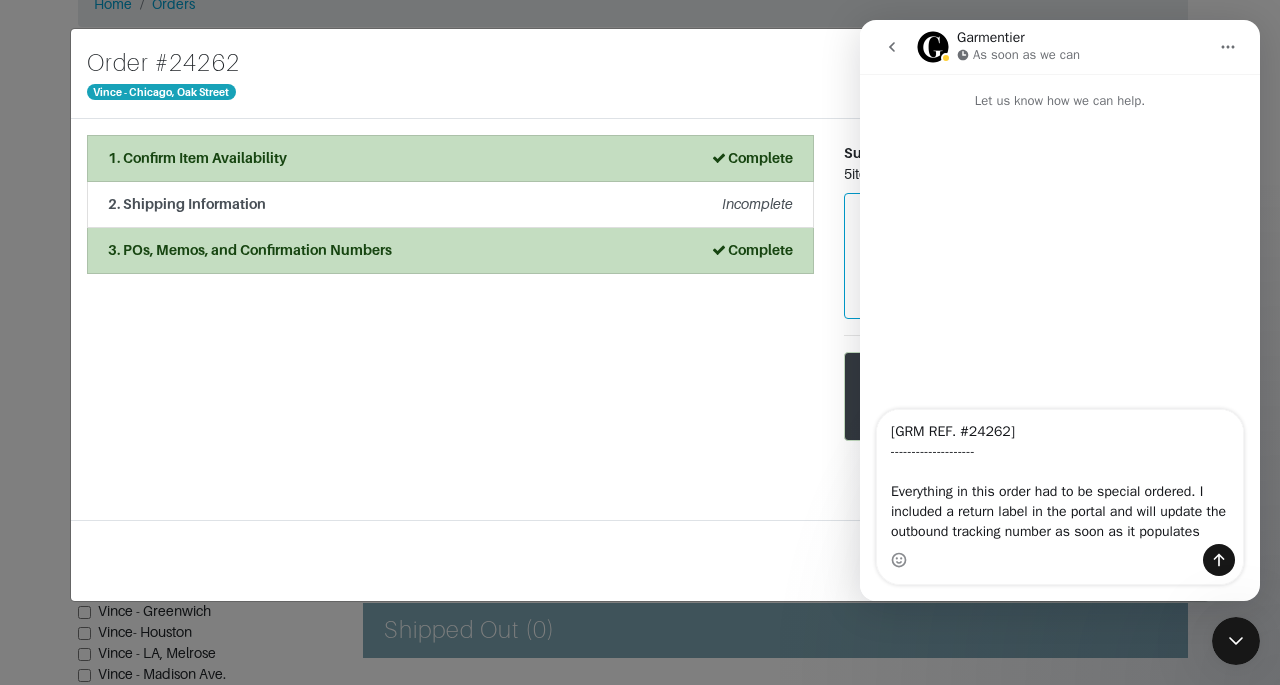 type on "[GRM REF. #24262]
--------------------
Everything in this order had to be special ordered. I included a return label in the portal and will update the outbound tracking number as soon as it populates." 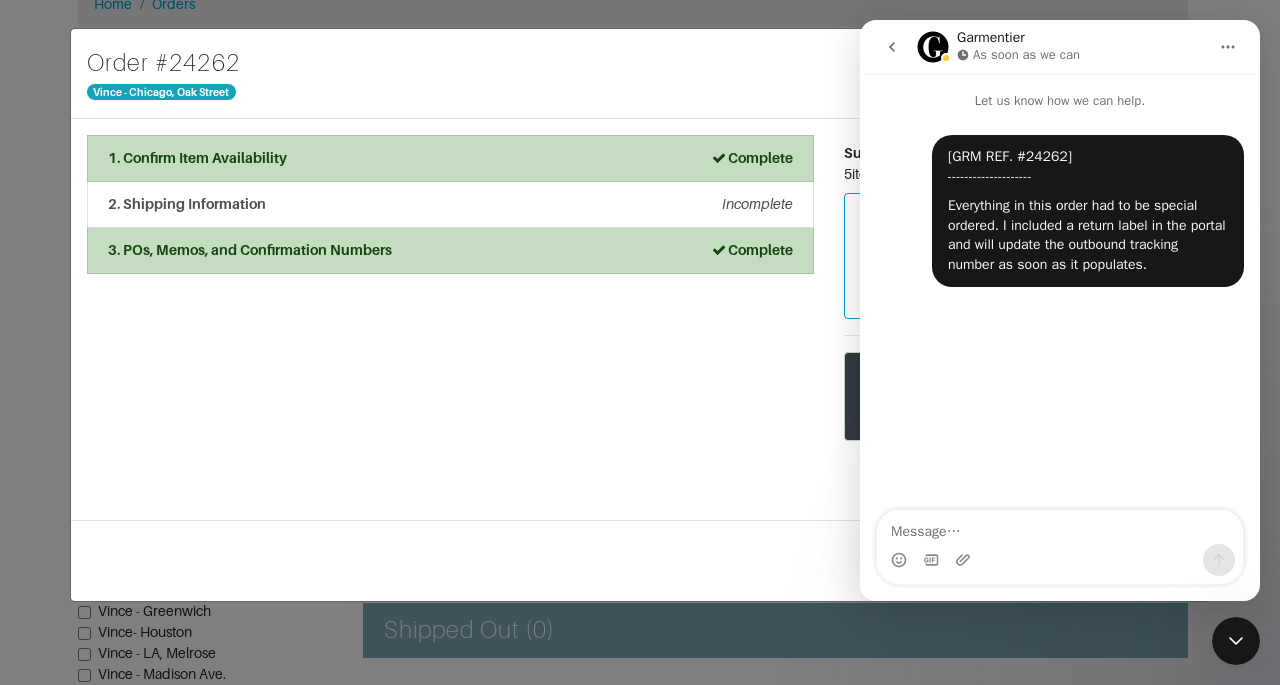 type 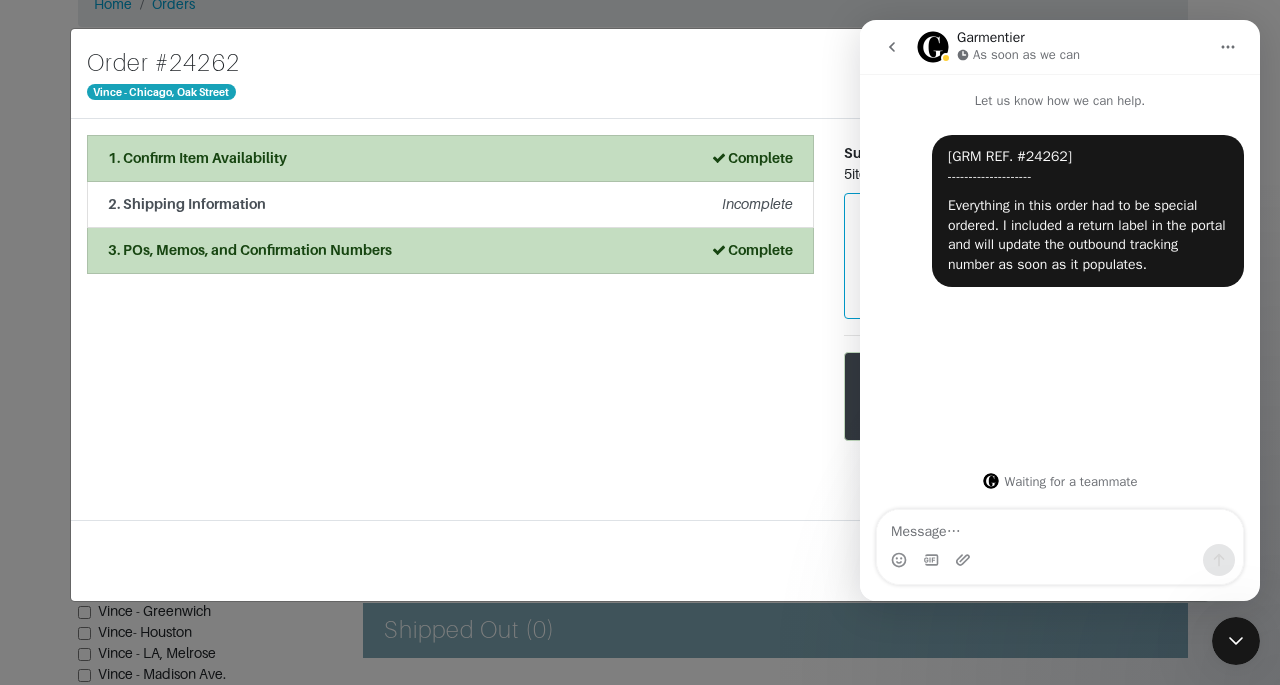click at bounding box center [892, 47] 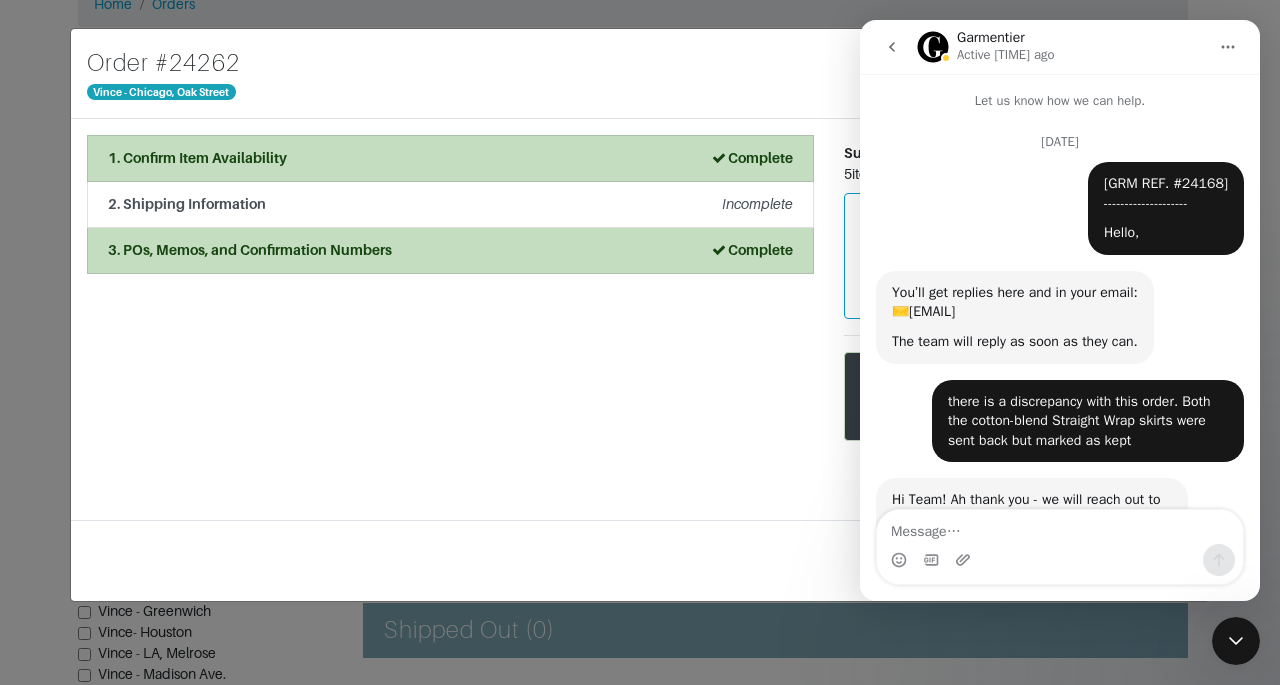 scroll, scrollTop: 111, scrollLeft: 0, axis: vertical 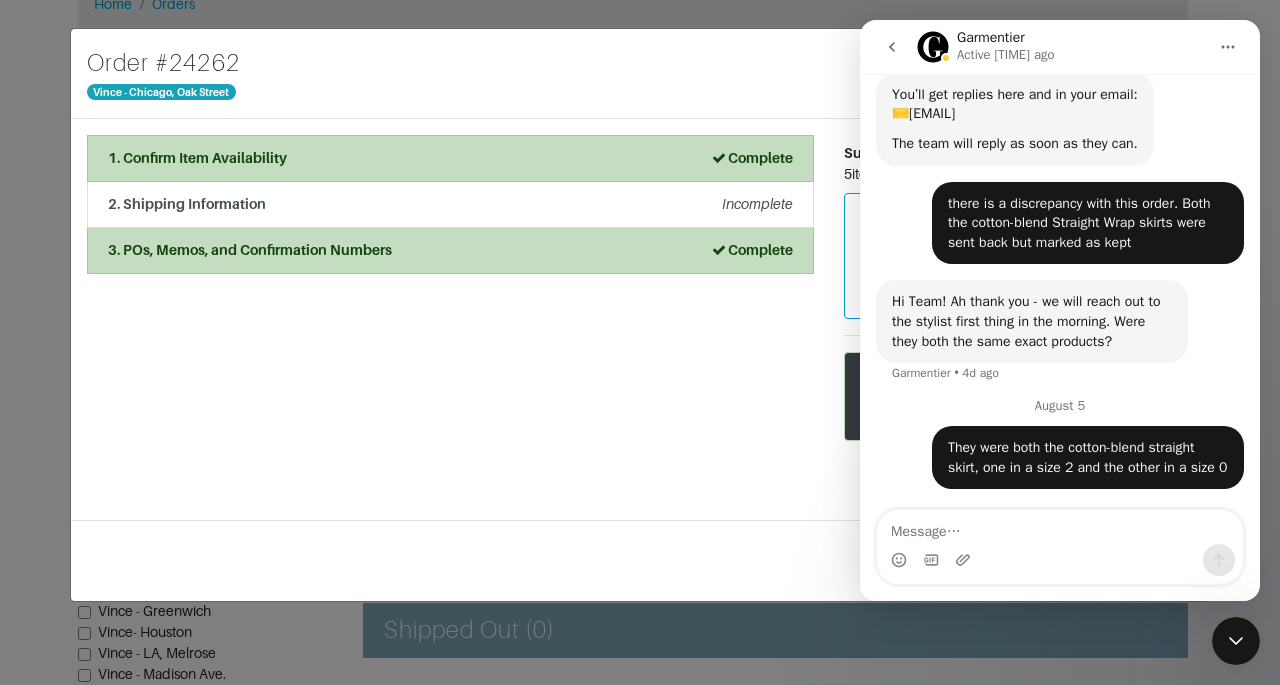 click at bounding box center (892, 47) 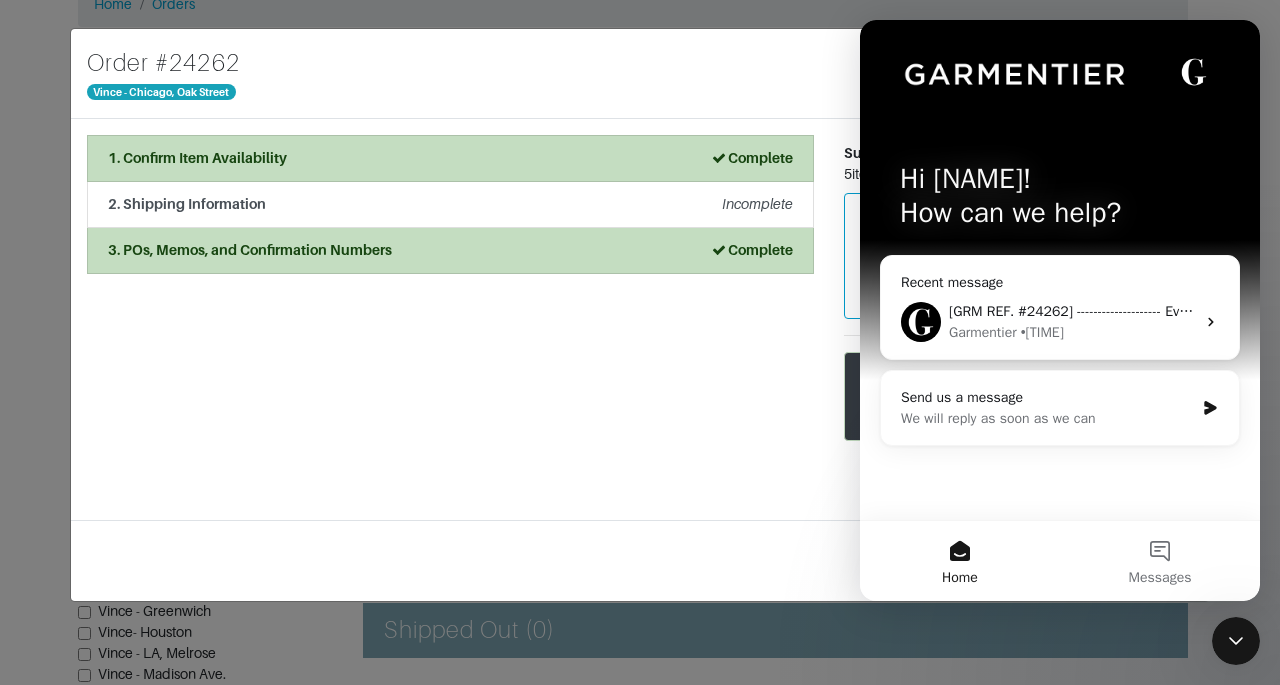 scroll, scrollTop: 0, scrollLeft: 0, axis: both 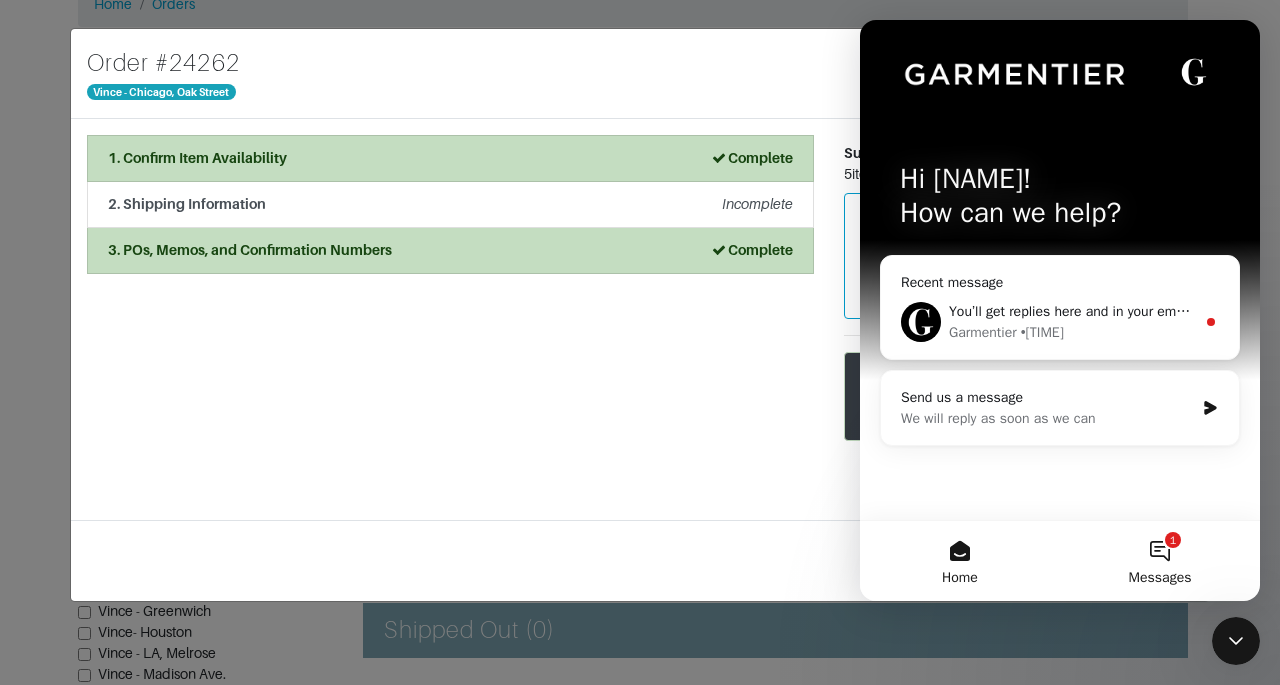 click on "1 Messages" at bounding box center (1160, 561) 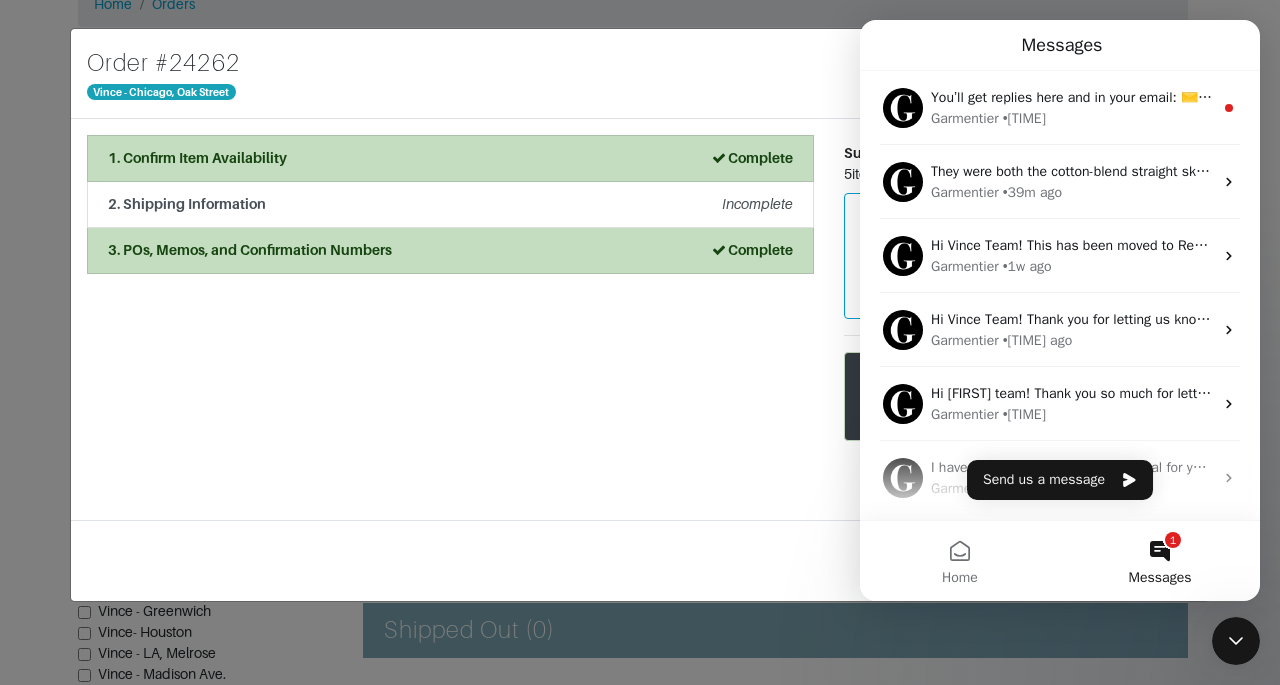 click on "1 Messages" at bounding box center (1160, 561) 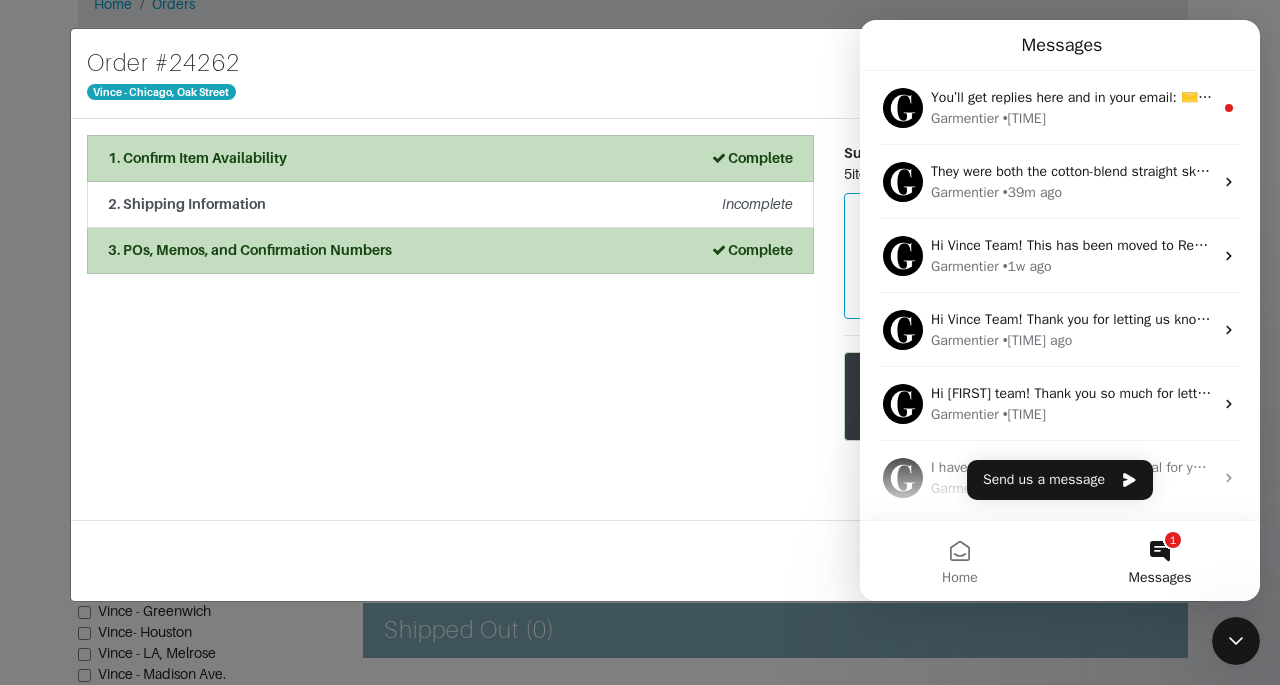 click at bounding box center [1236, 641] 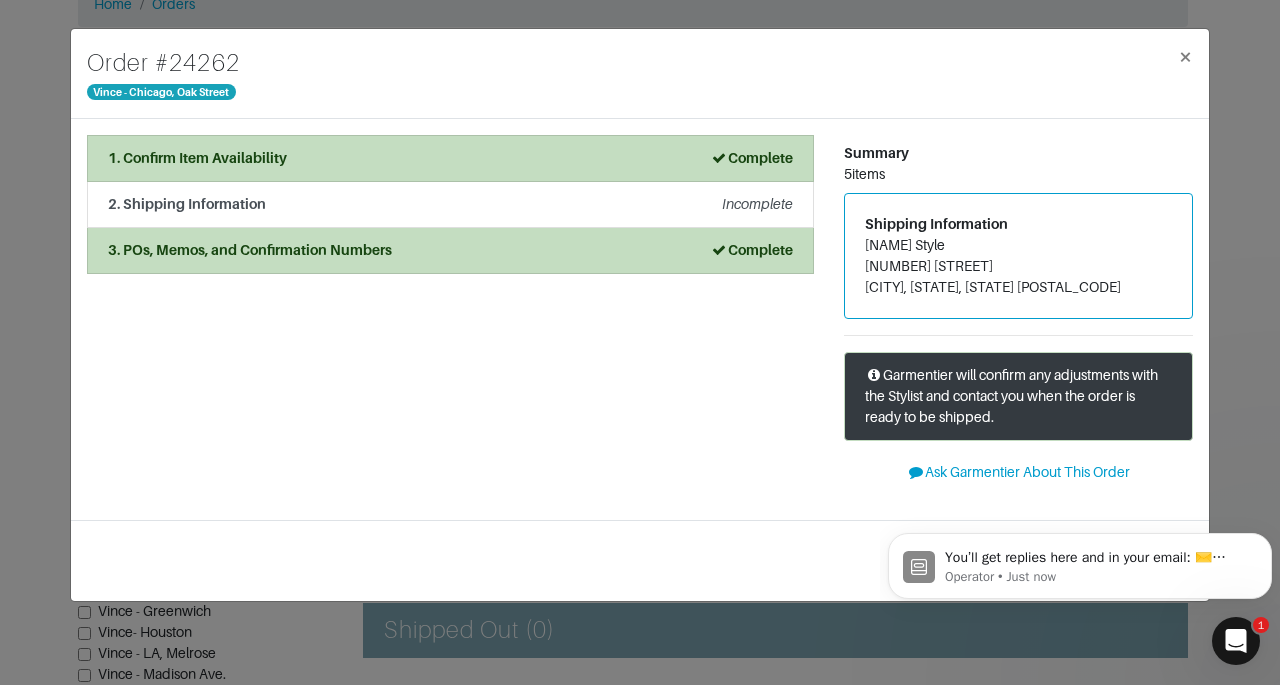scroll, scrollTop: 0, scrollLeft: 0, axis: both 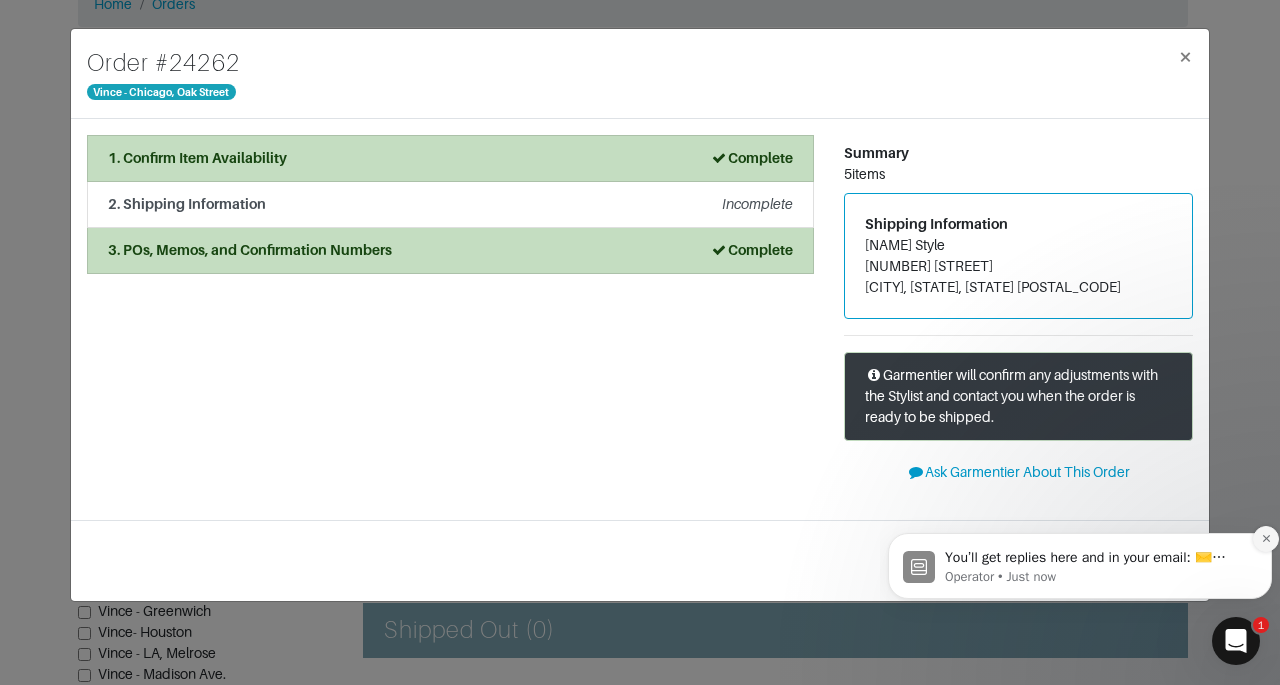 click 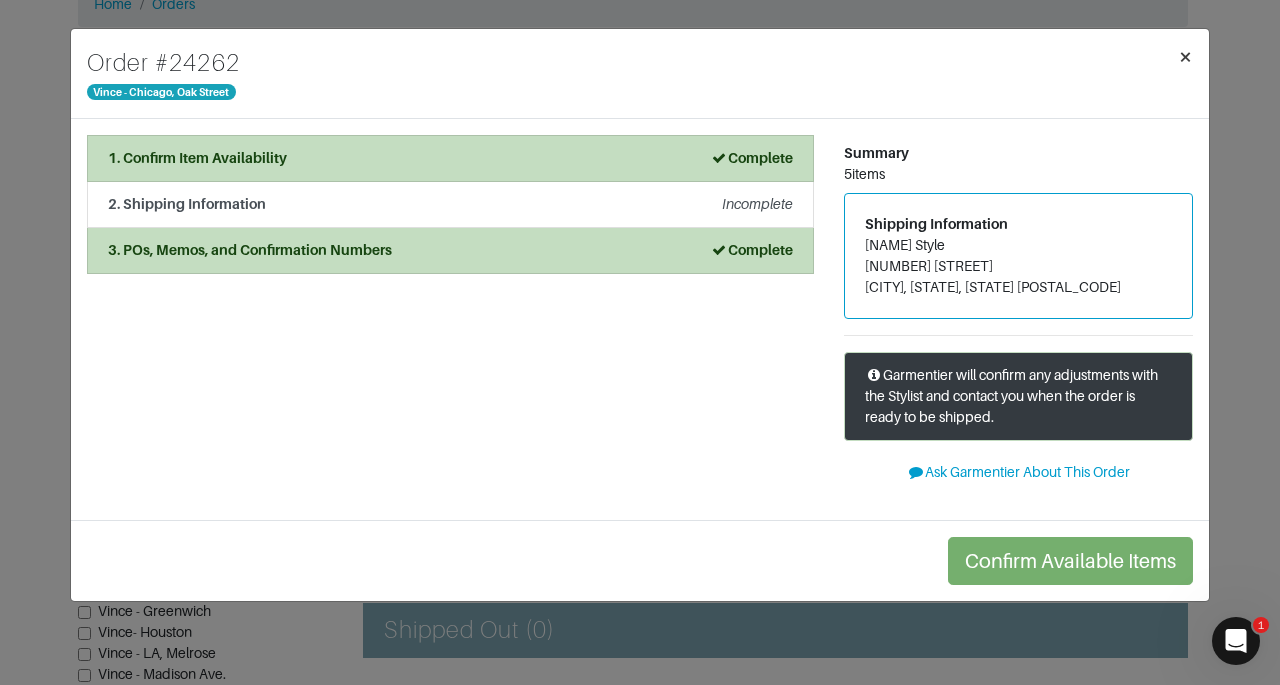 click on "×" at bounding box center (1185, 56) 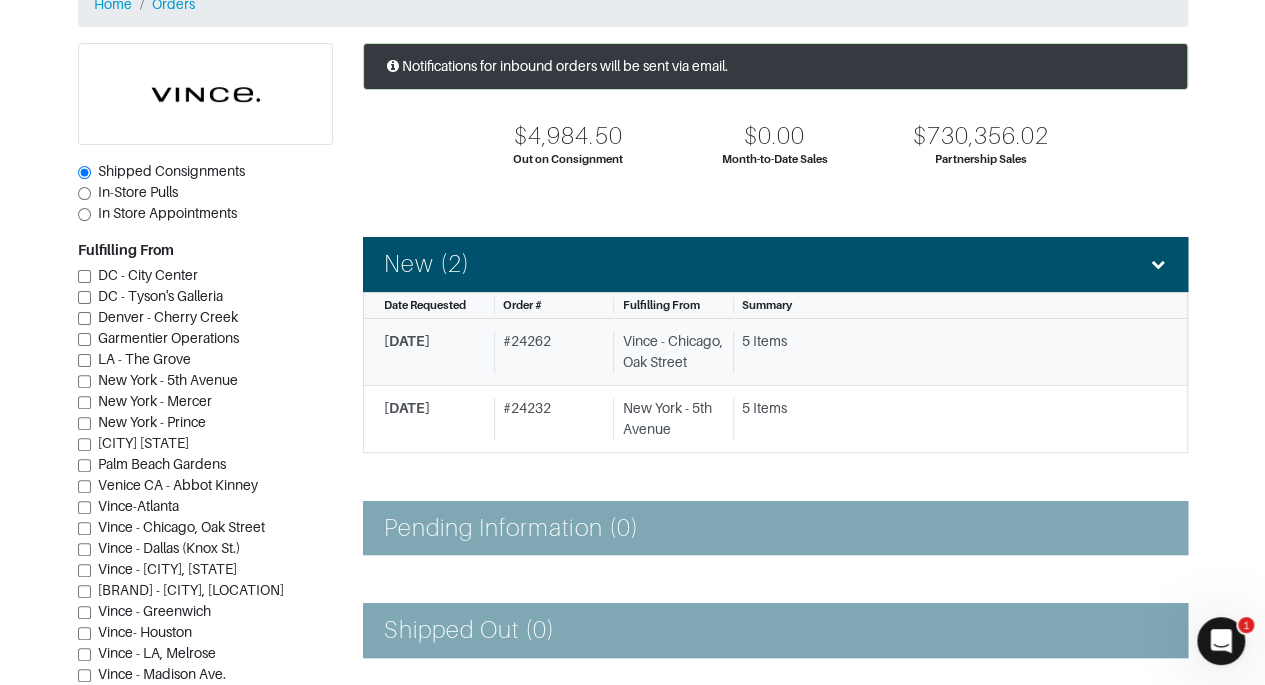 click on "5 Items" at bounding box center [942, 352] 